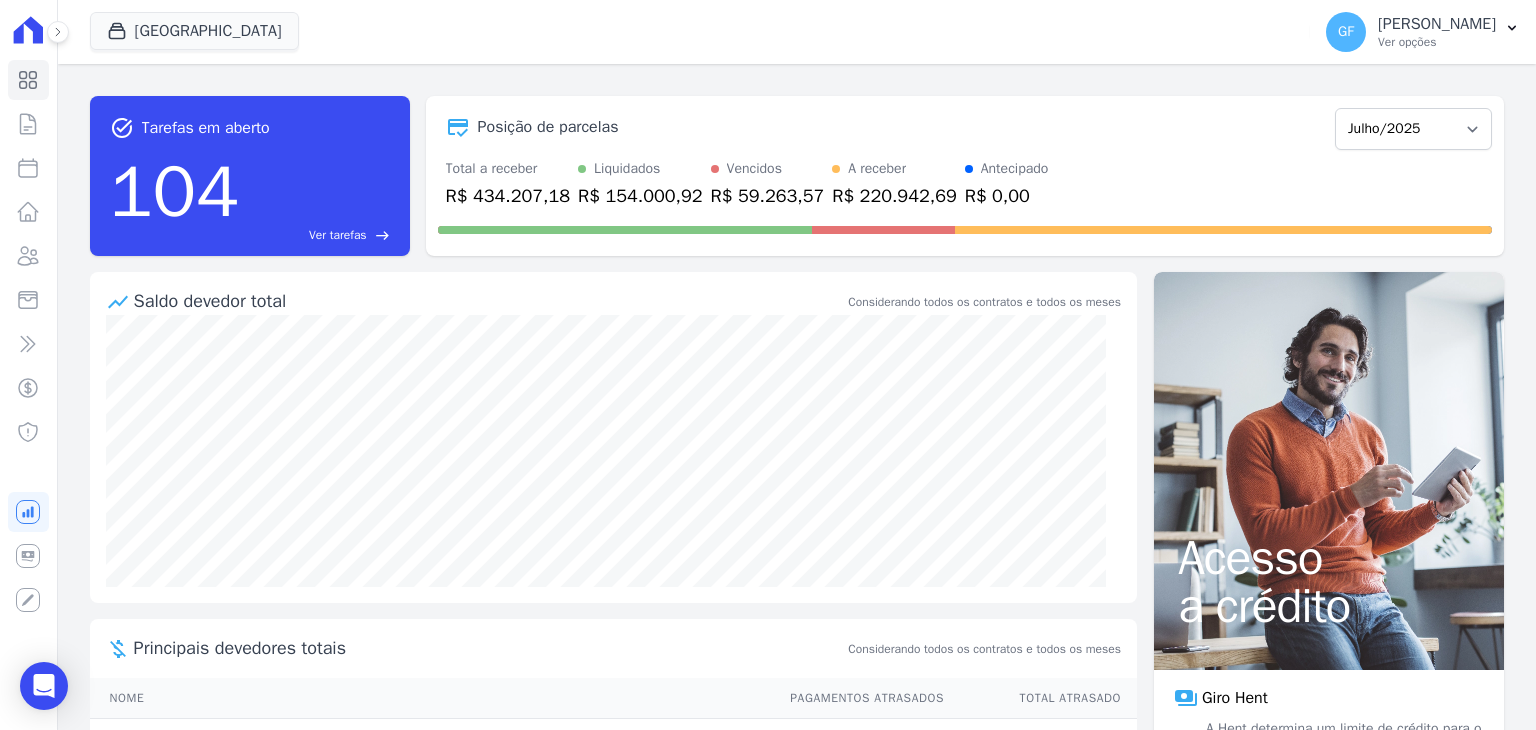 scroll, scrollTop: 0, scrollLeft: 0, axis: both 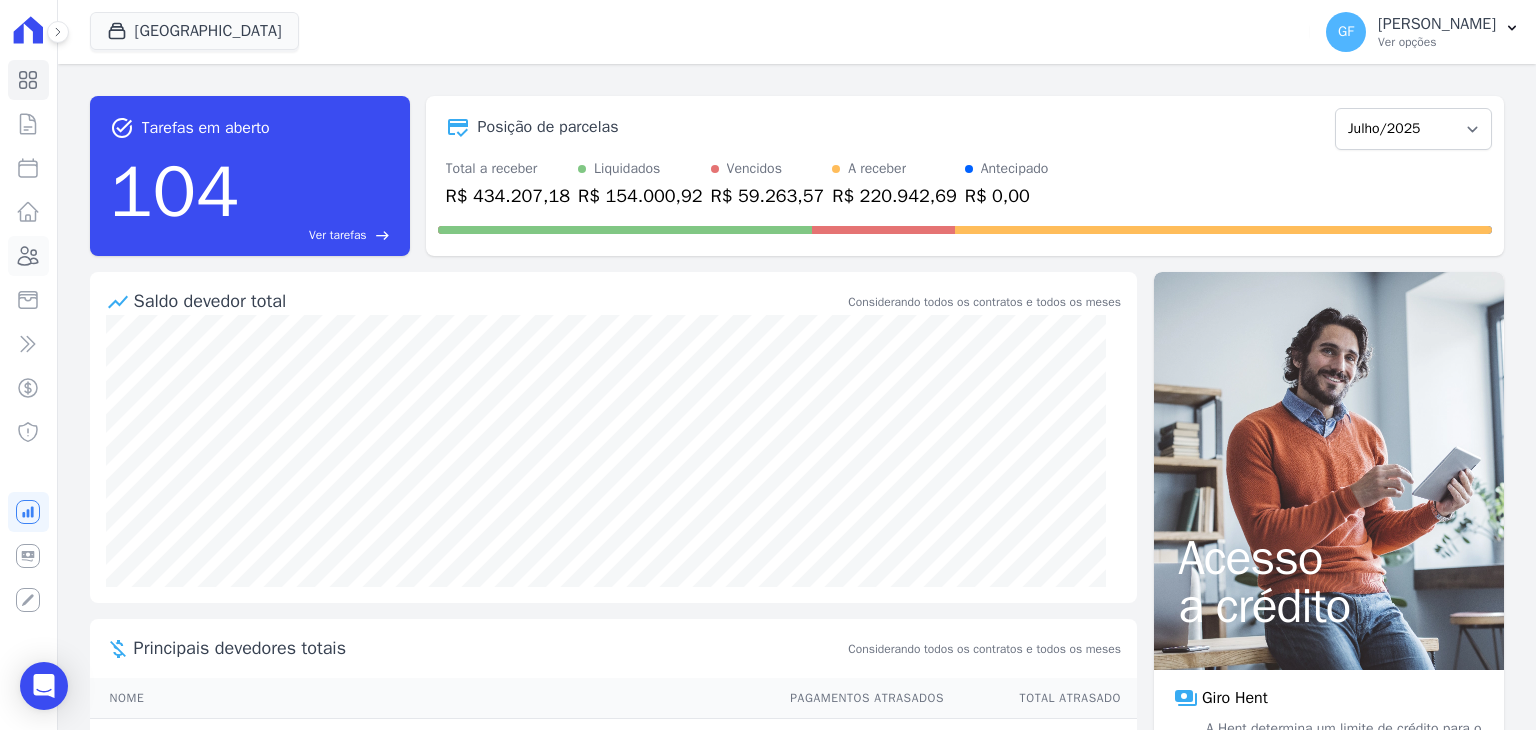click 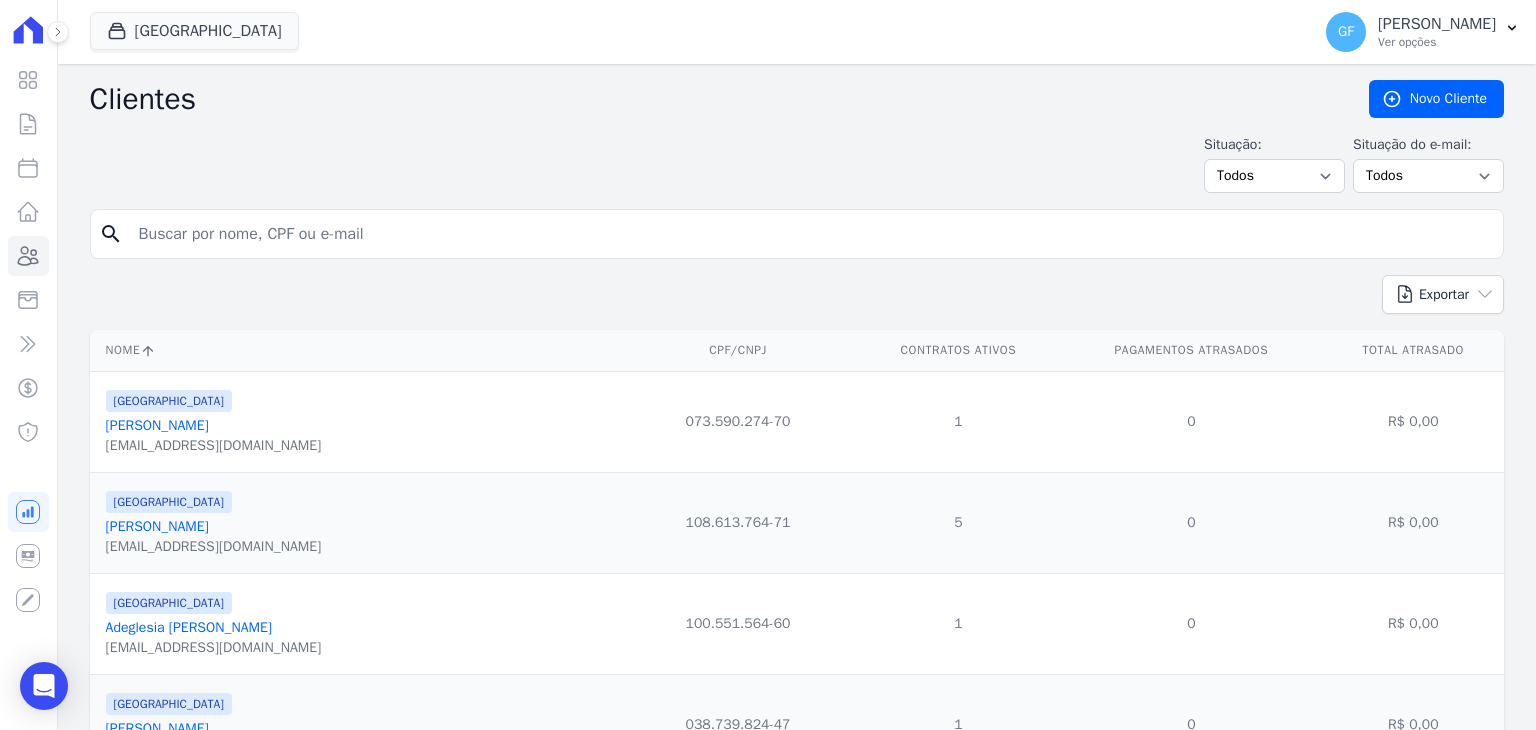 click at bounding box center (811, 234) 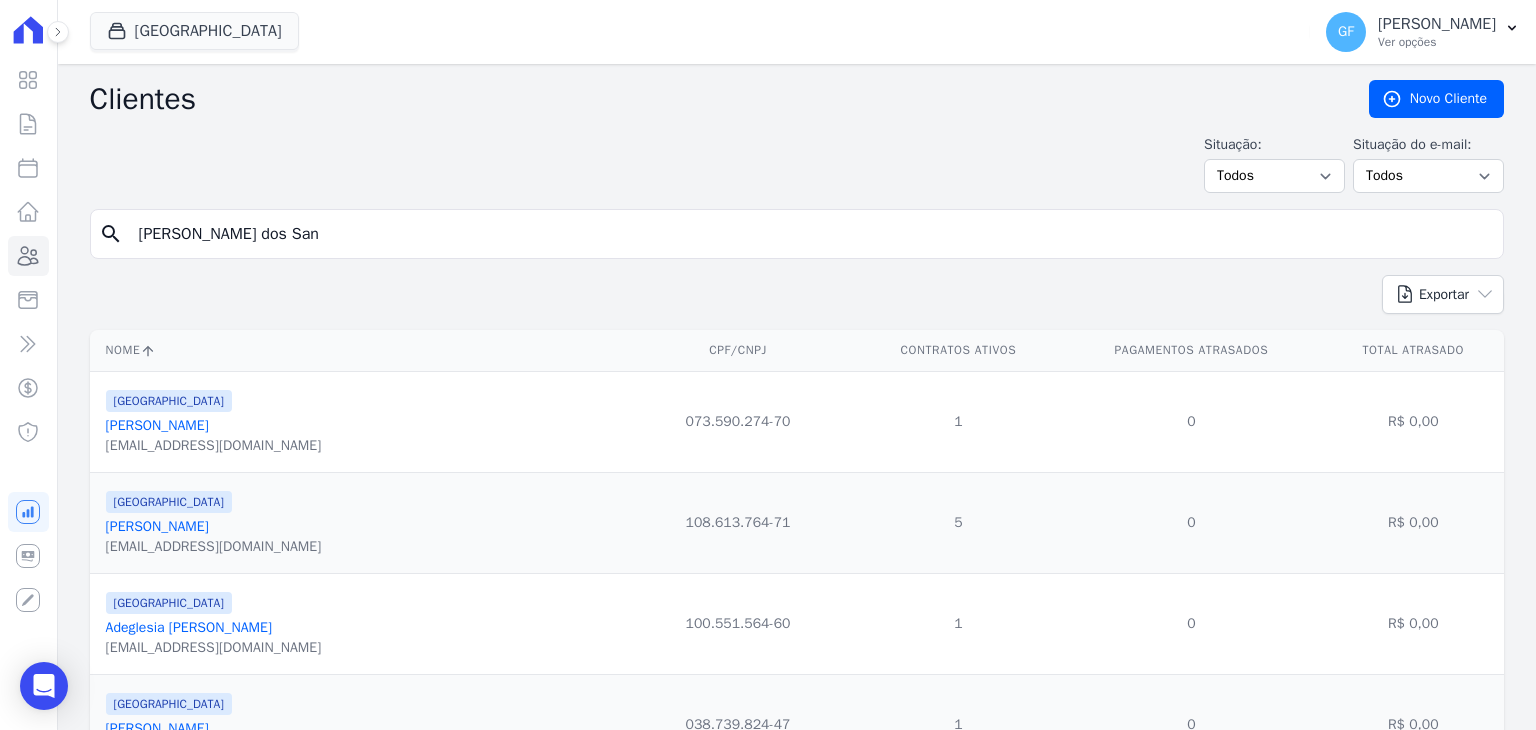 type on "[PERSON_NAME] dos San" 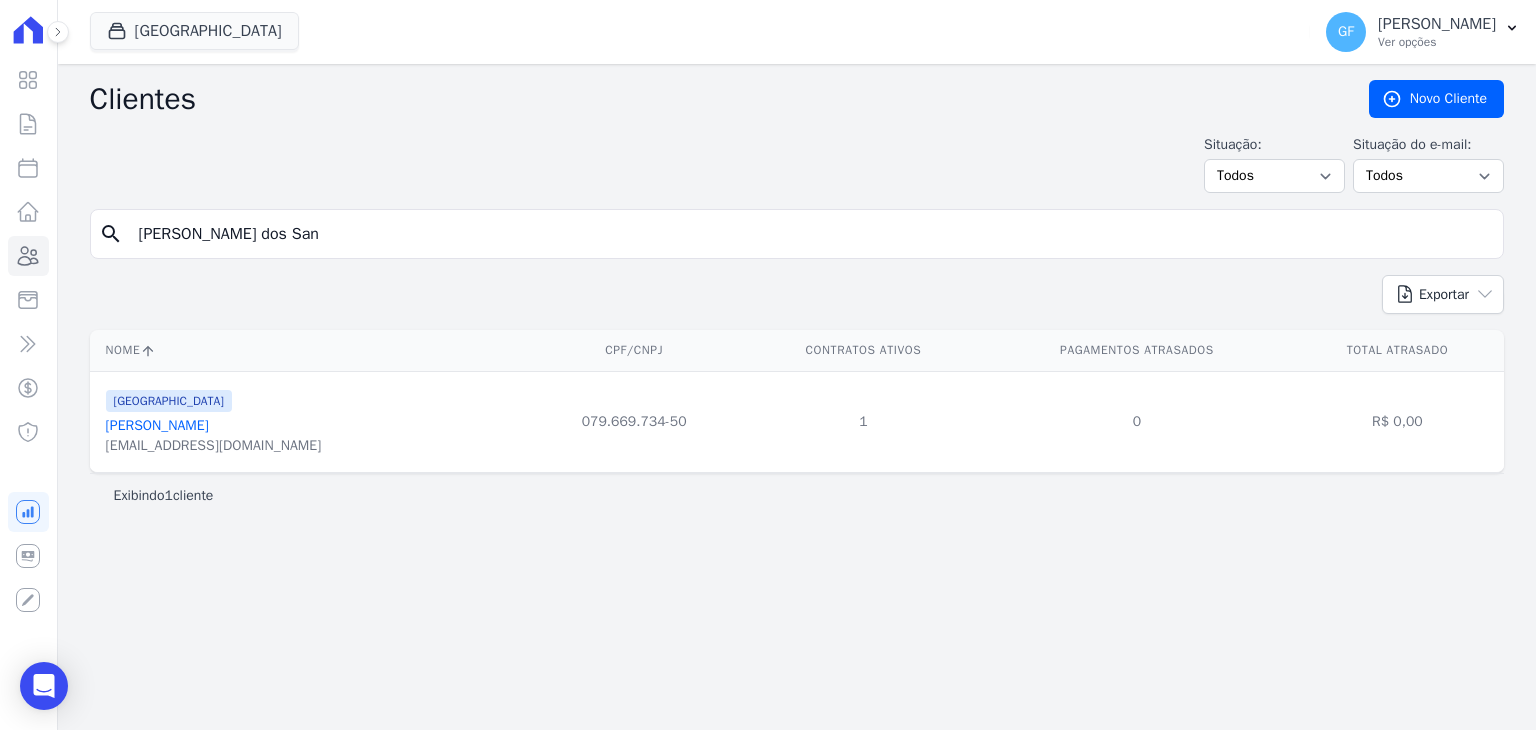 click on "[PERSON_NAME]" at bounding box center [157, 425] 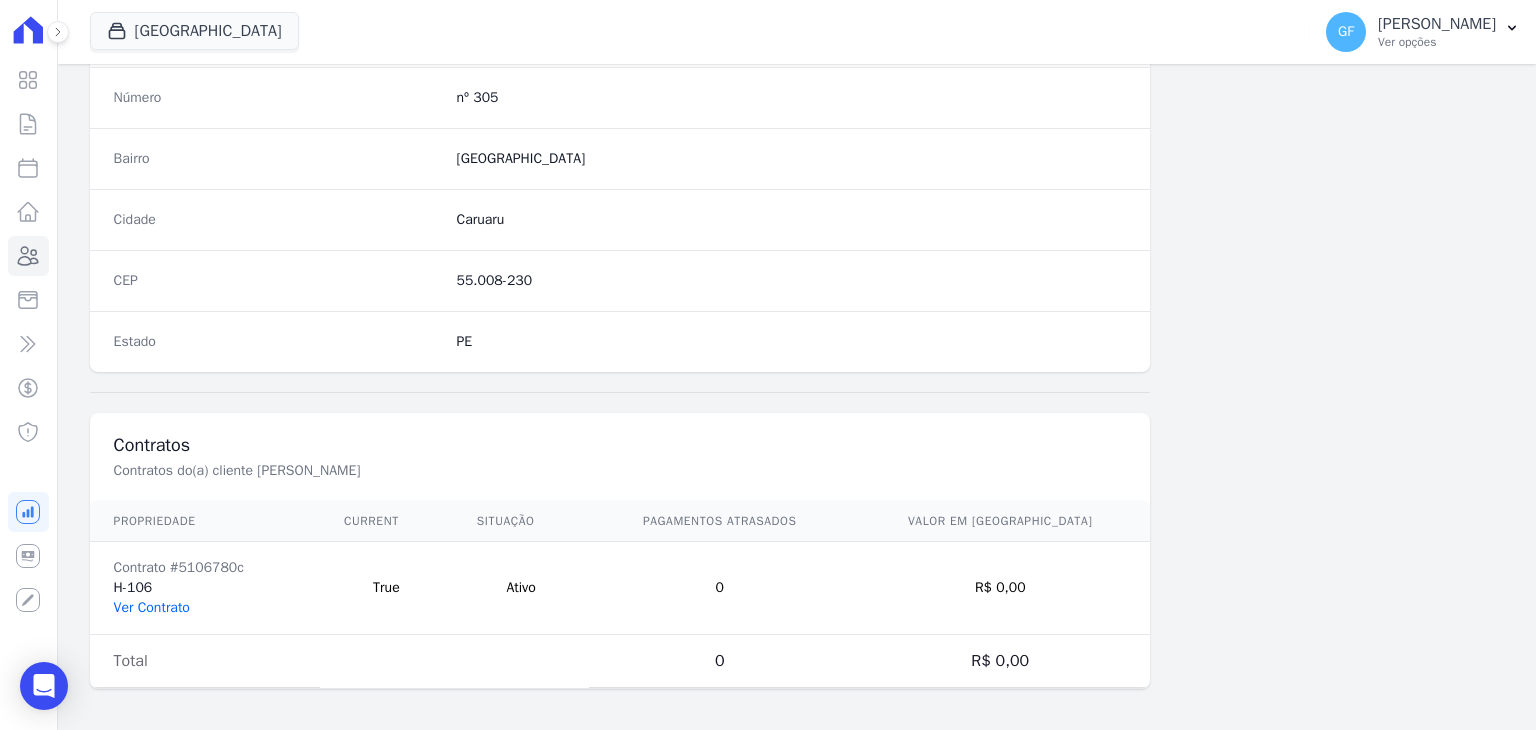 scroll, scrollTop: 1135, scrollLeft: 0, axis: vertical 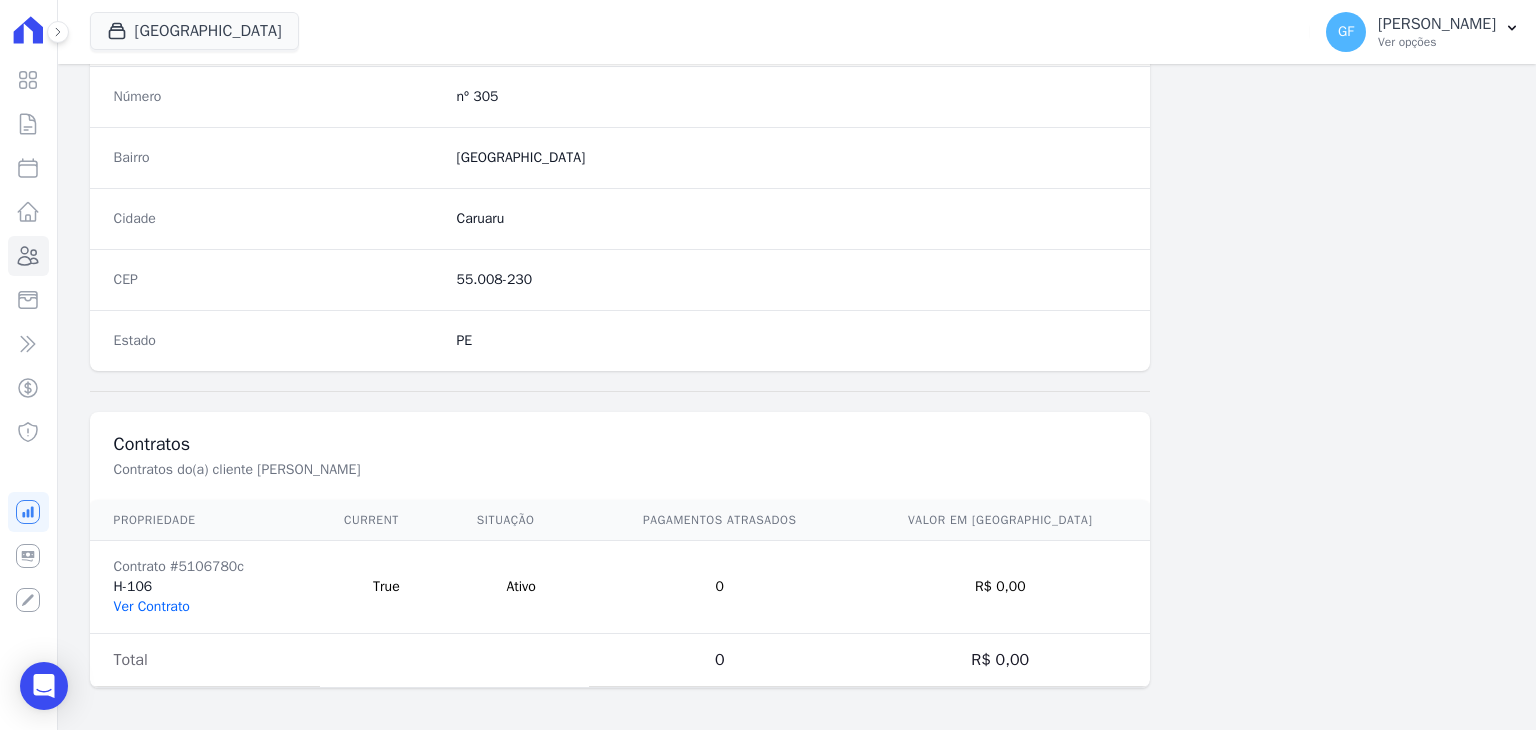 click on "Ver Contrato" at bounding box center [152, 606] 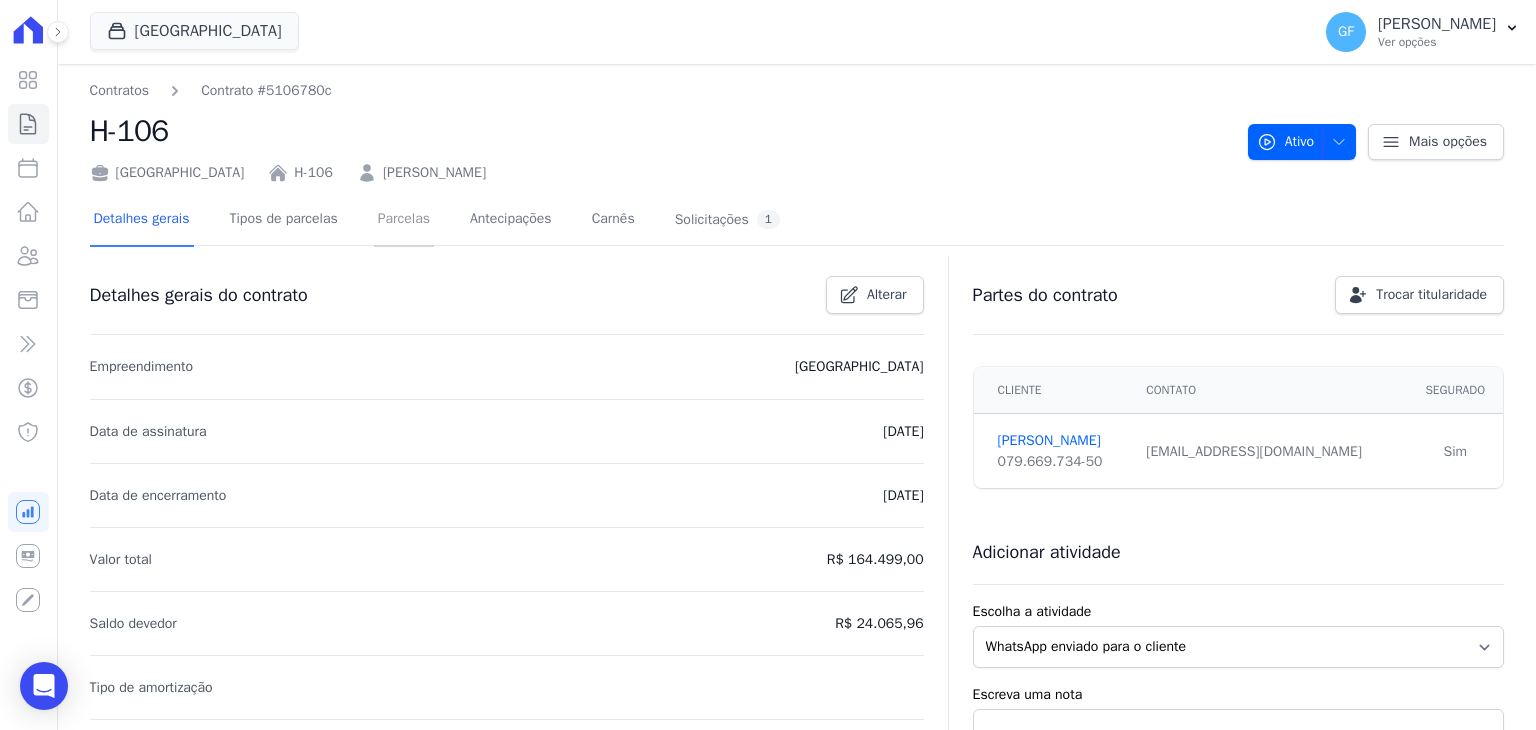 click on "Parcelas" at bounding box center (404, 220) 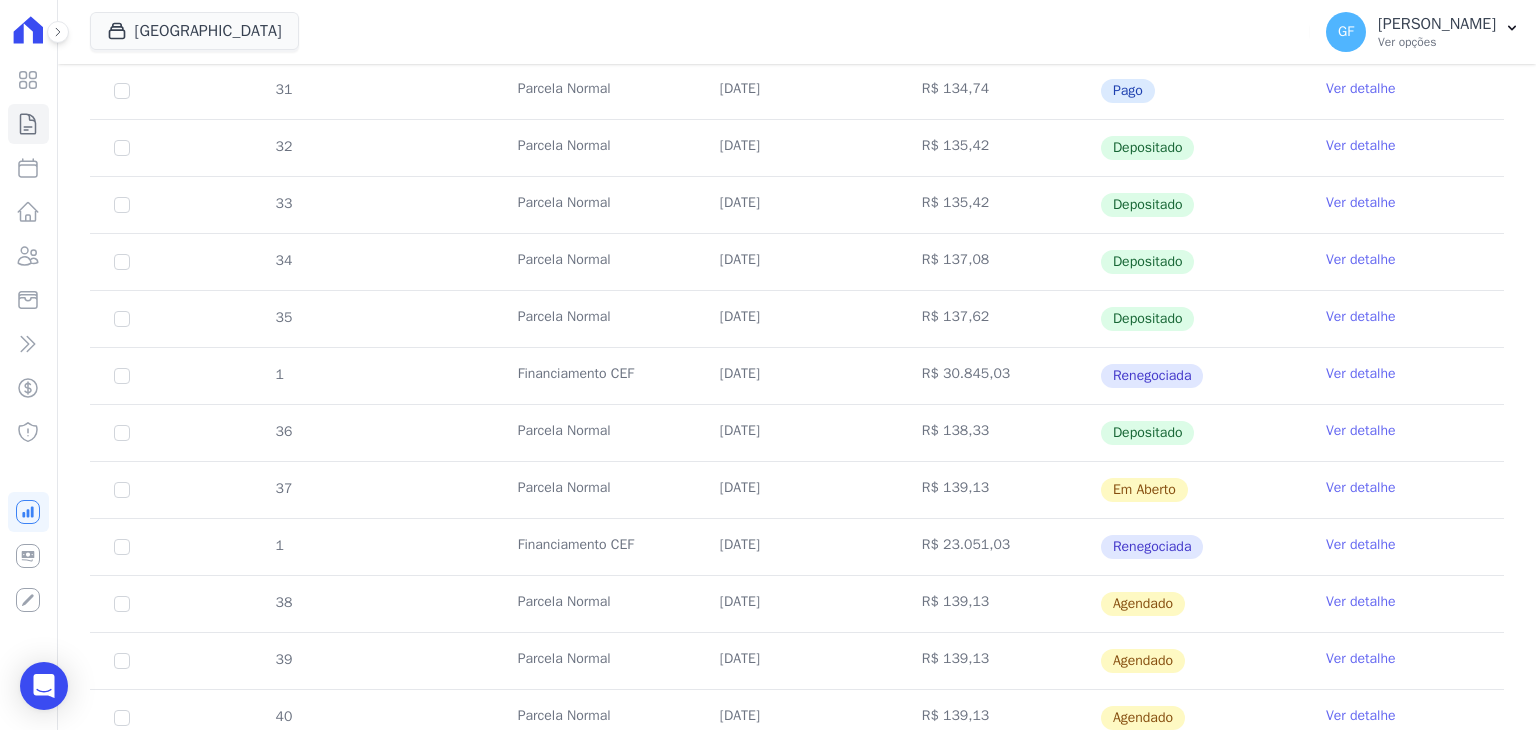 scroll, scrollTop: 700, scrollLeft: 0, axis: vertical 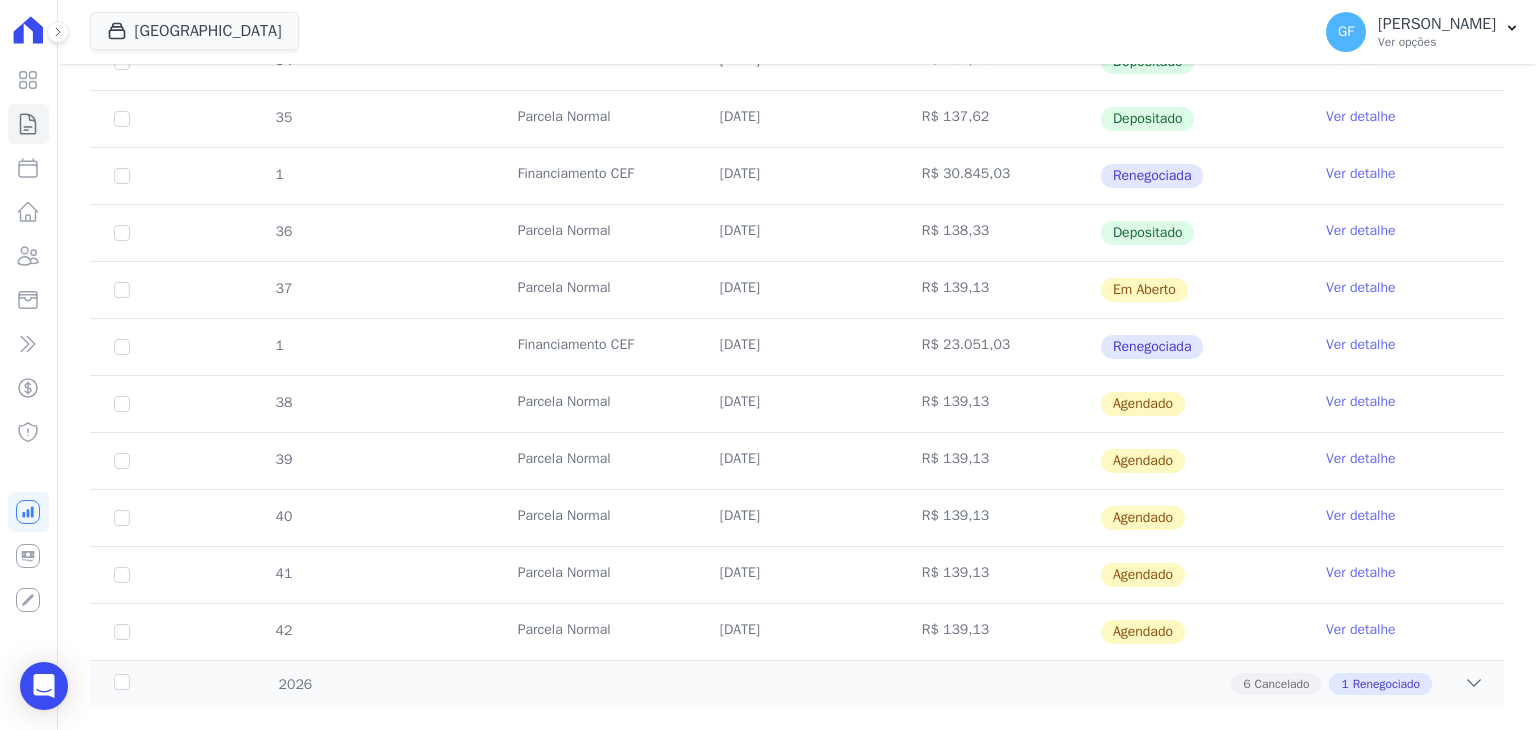drag, startPoint x: 711, startPoint y: 292, endPoint x: 1196, endPoint y: 288, distance: 485.01648 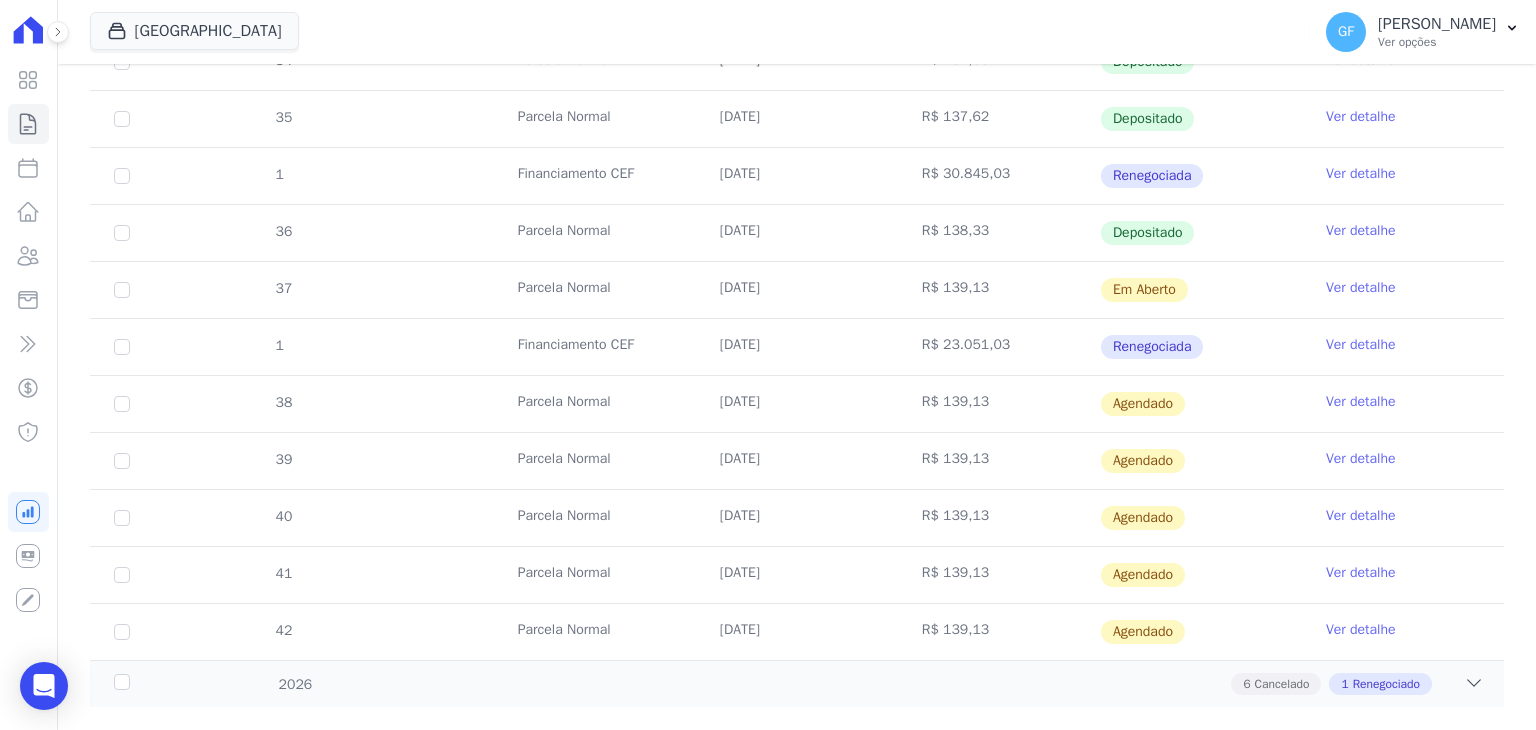 click on "Ver detalhe" at bounding box center [1361, 288] 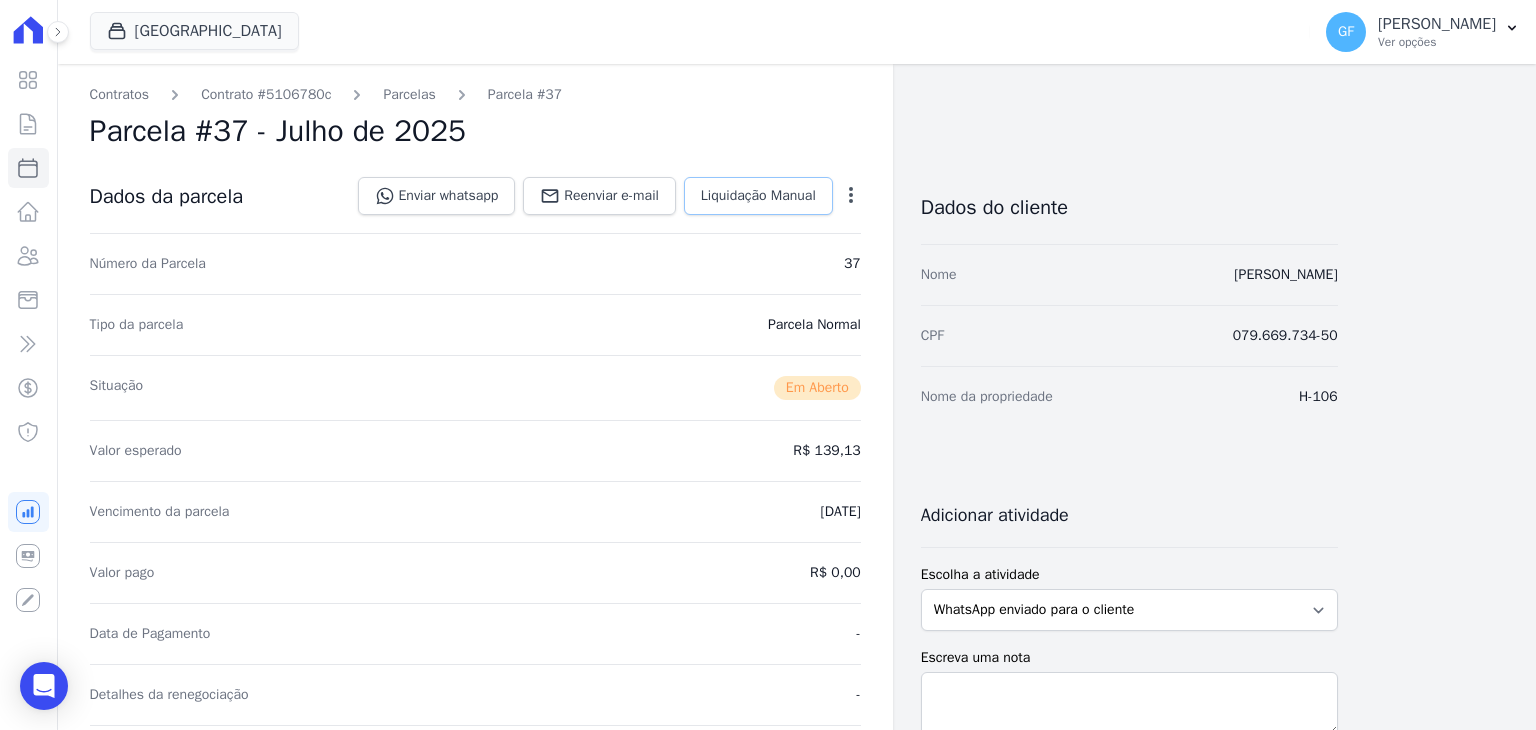 click on "Liquidação Manual" at bounding box center (758, 196) 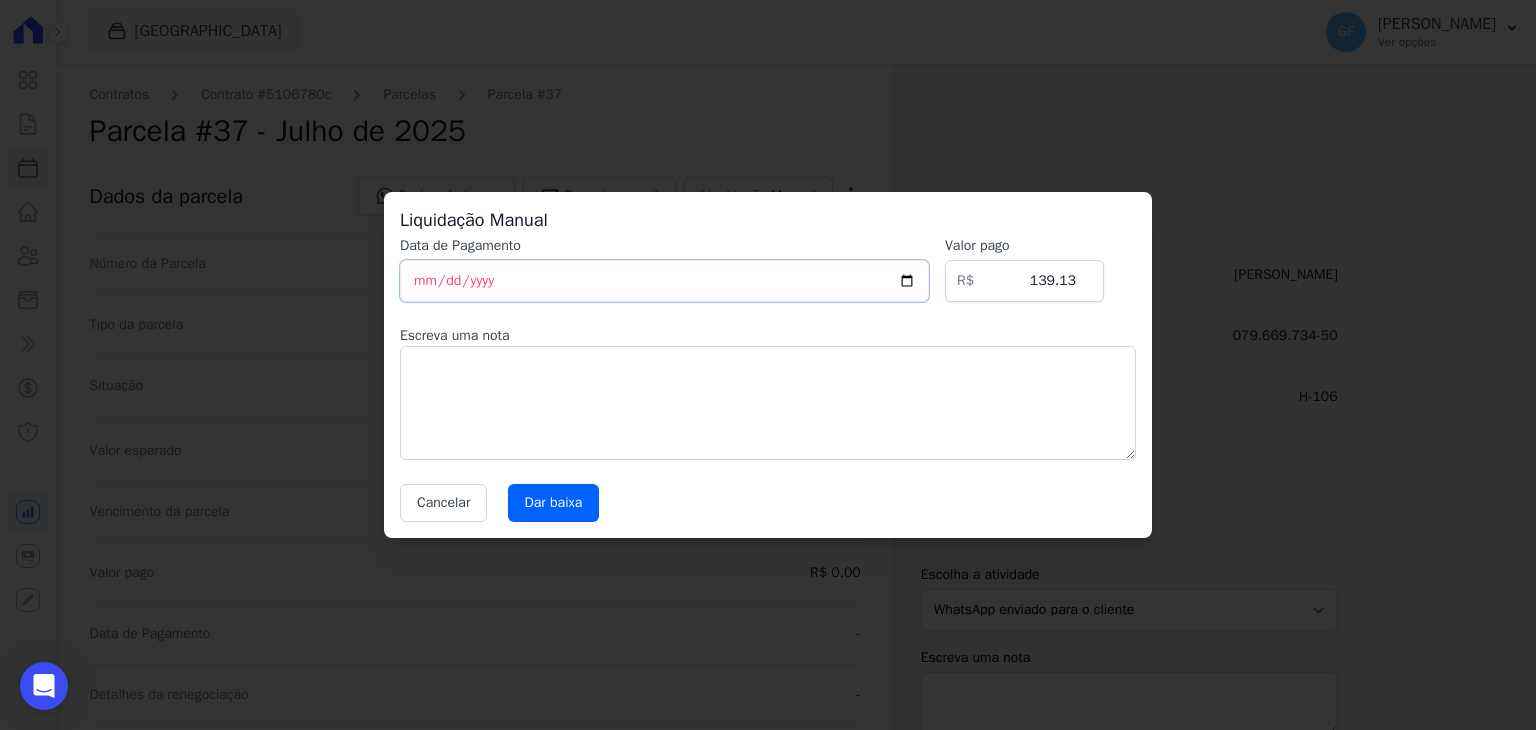 click on "[DATE]" at bounding box center [664, 281] 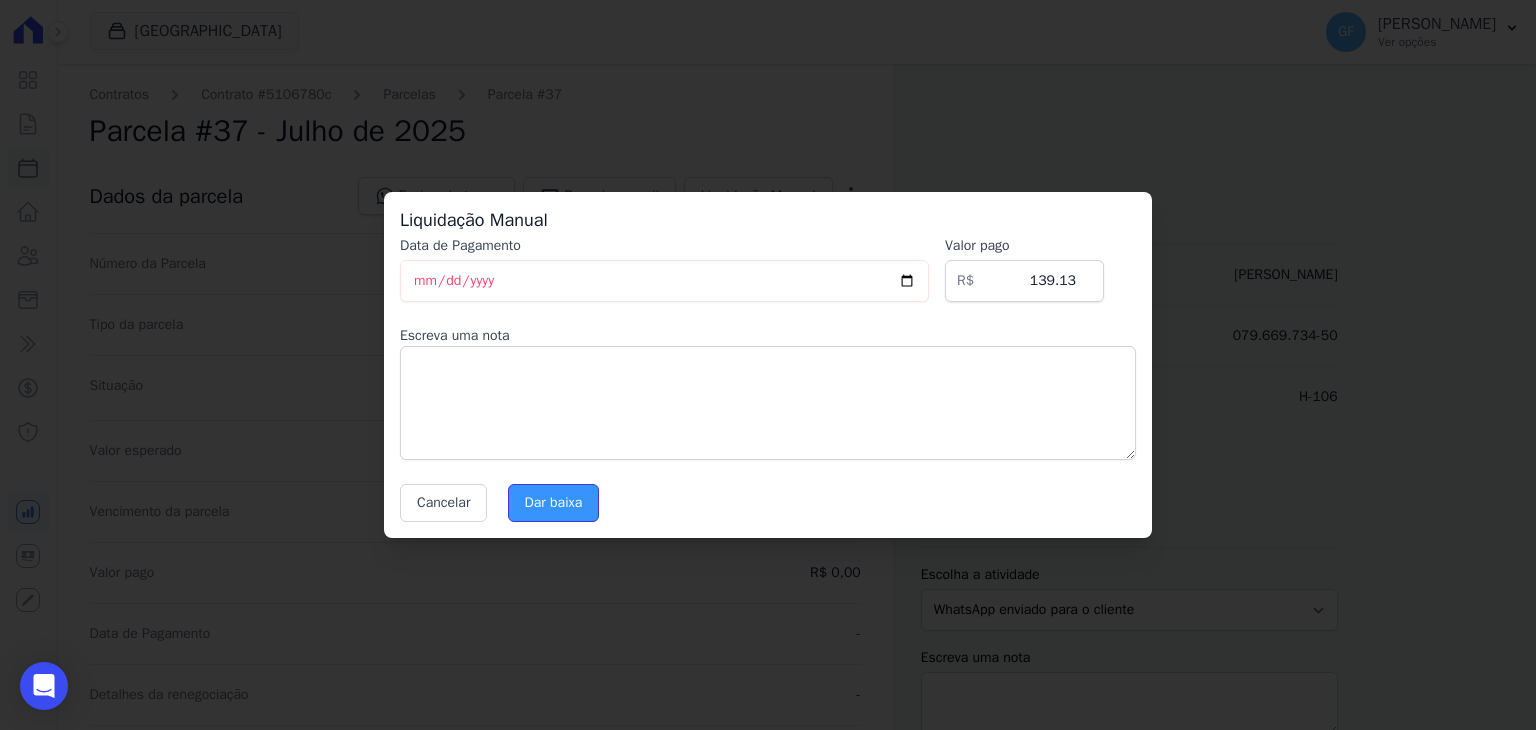 click on "Dar baixa" at bounding box center (554, 503) 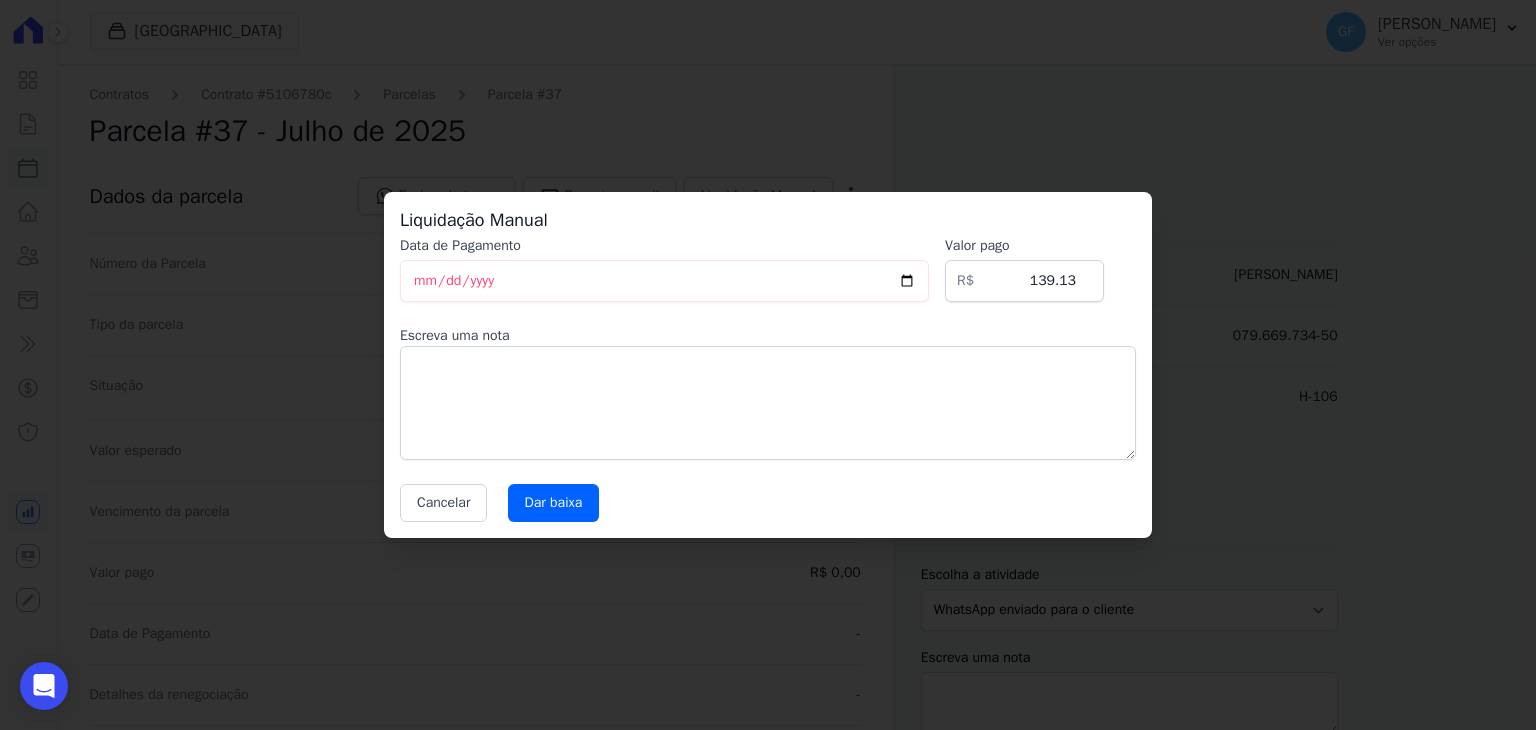 click on "Liquidação Manual
Data de Pagamento
[DATE]
[GEOGRAPHIC_DATA]
R$
139.13
Escreva uma nota
Cancelar
[GEOGRAPHIC_DATA]" at bounding box center [768, 365] 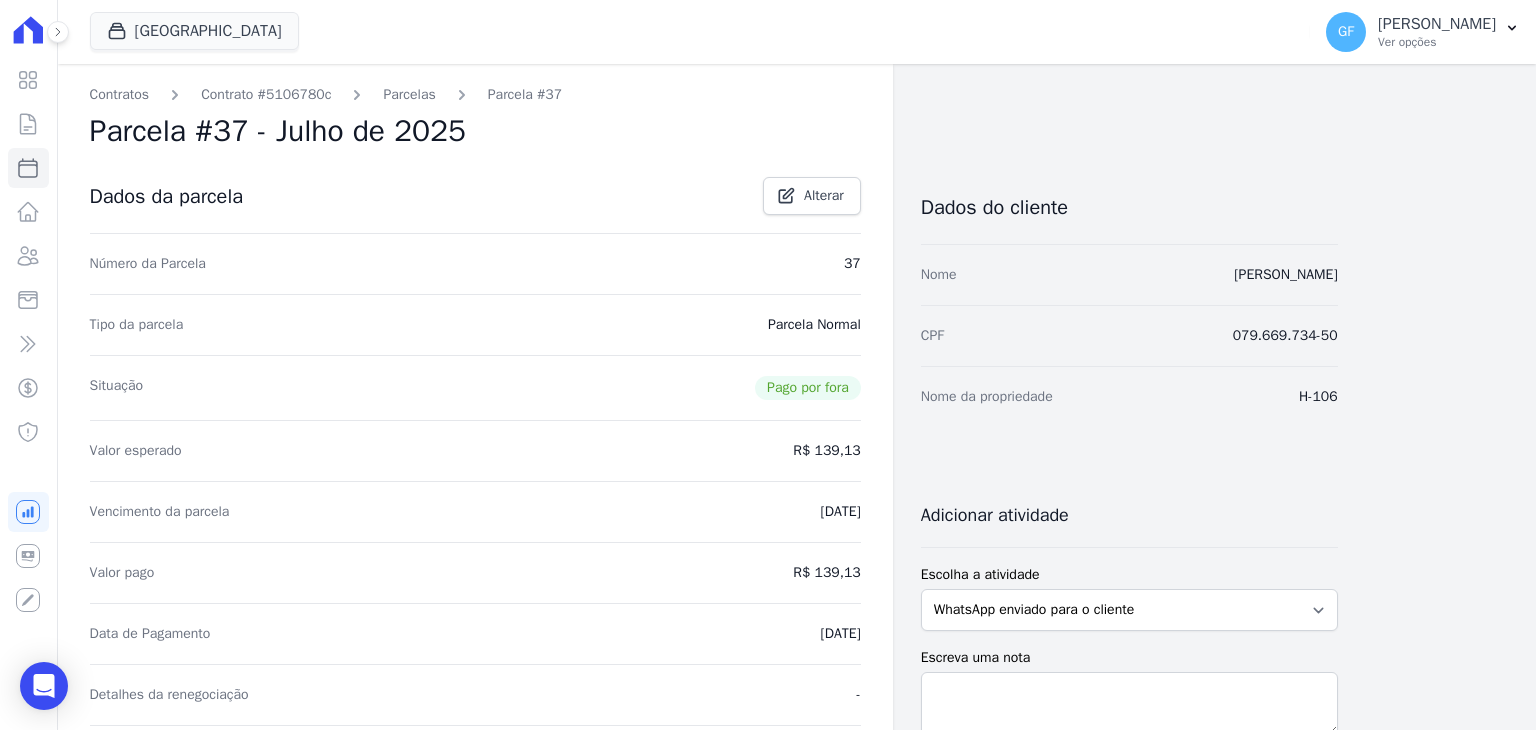 click on "Parcelas" at bounding box center [409, 94] 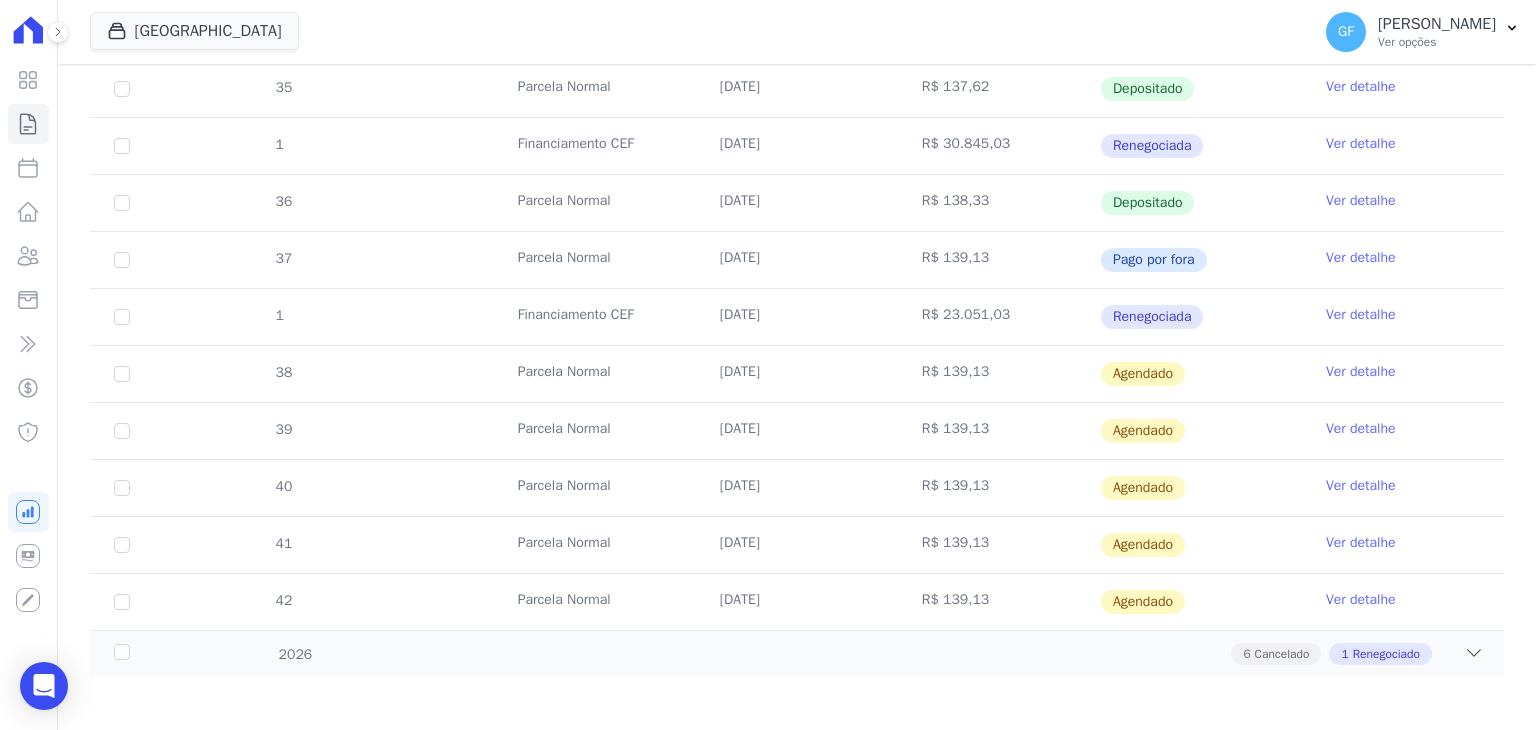 scroll, scrollTop: 732, scrollLeft: 0, axis: vertical 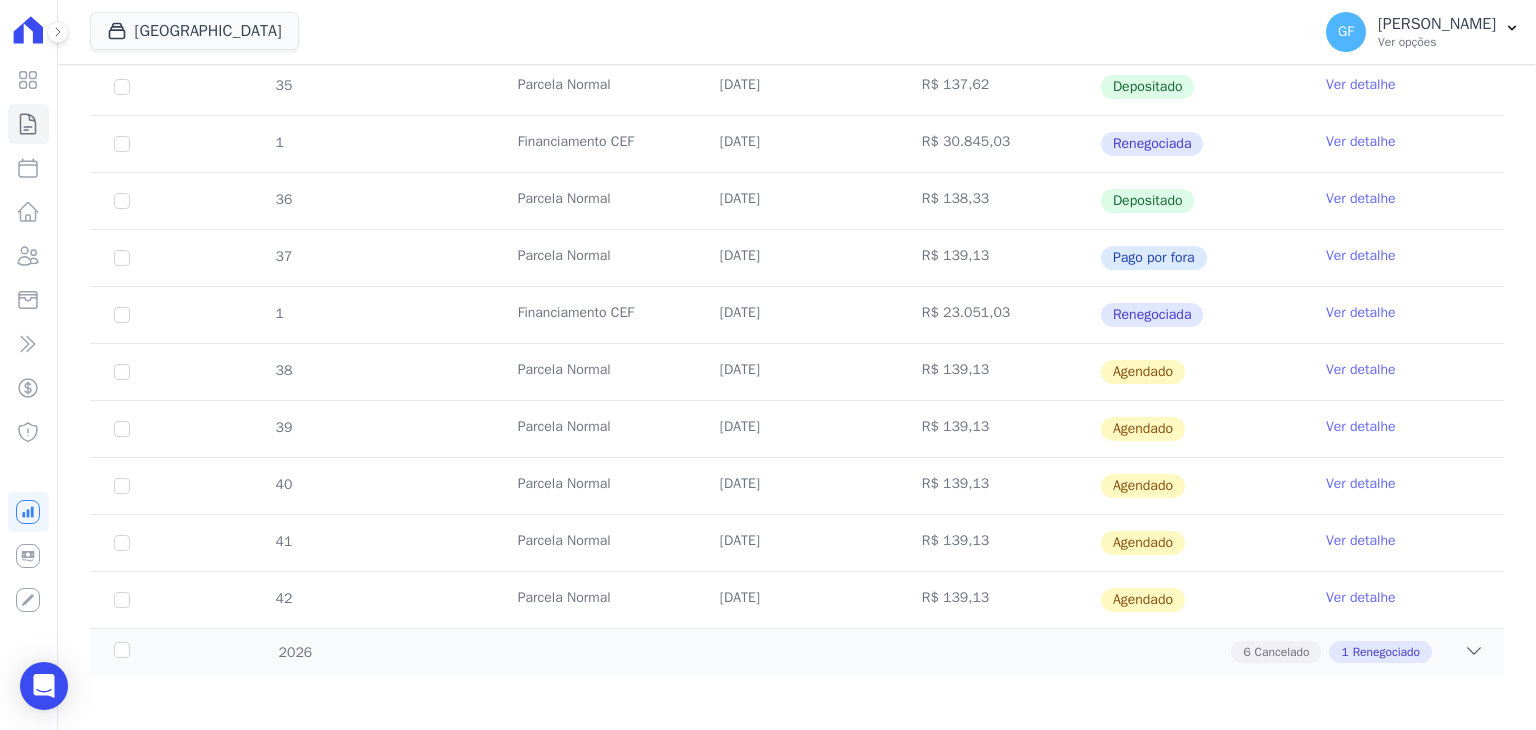 click on "Ver detalhe" at bounding box center [1361, 370] 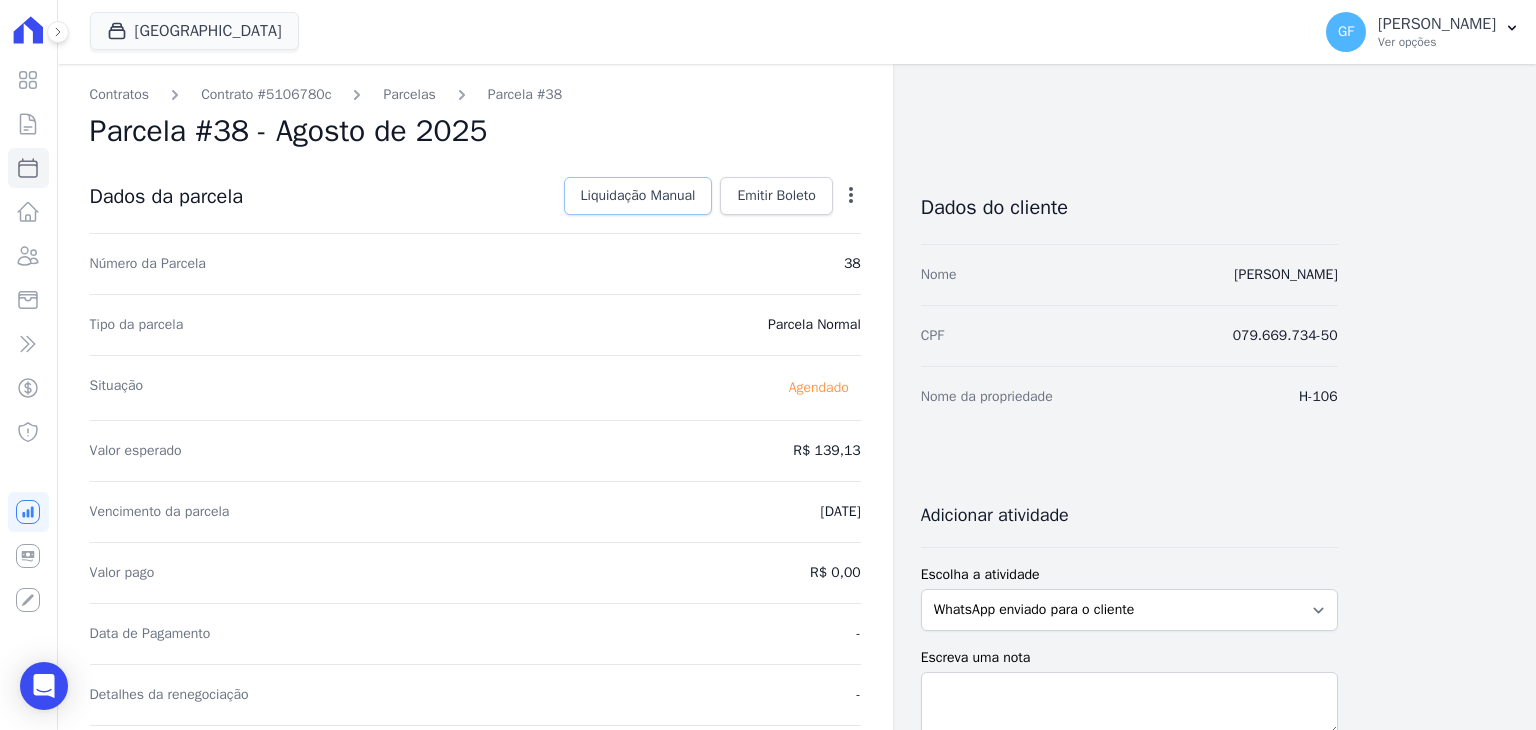 click on "Liquidação Manual" at bounding box center (638, 196) 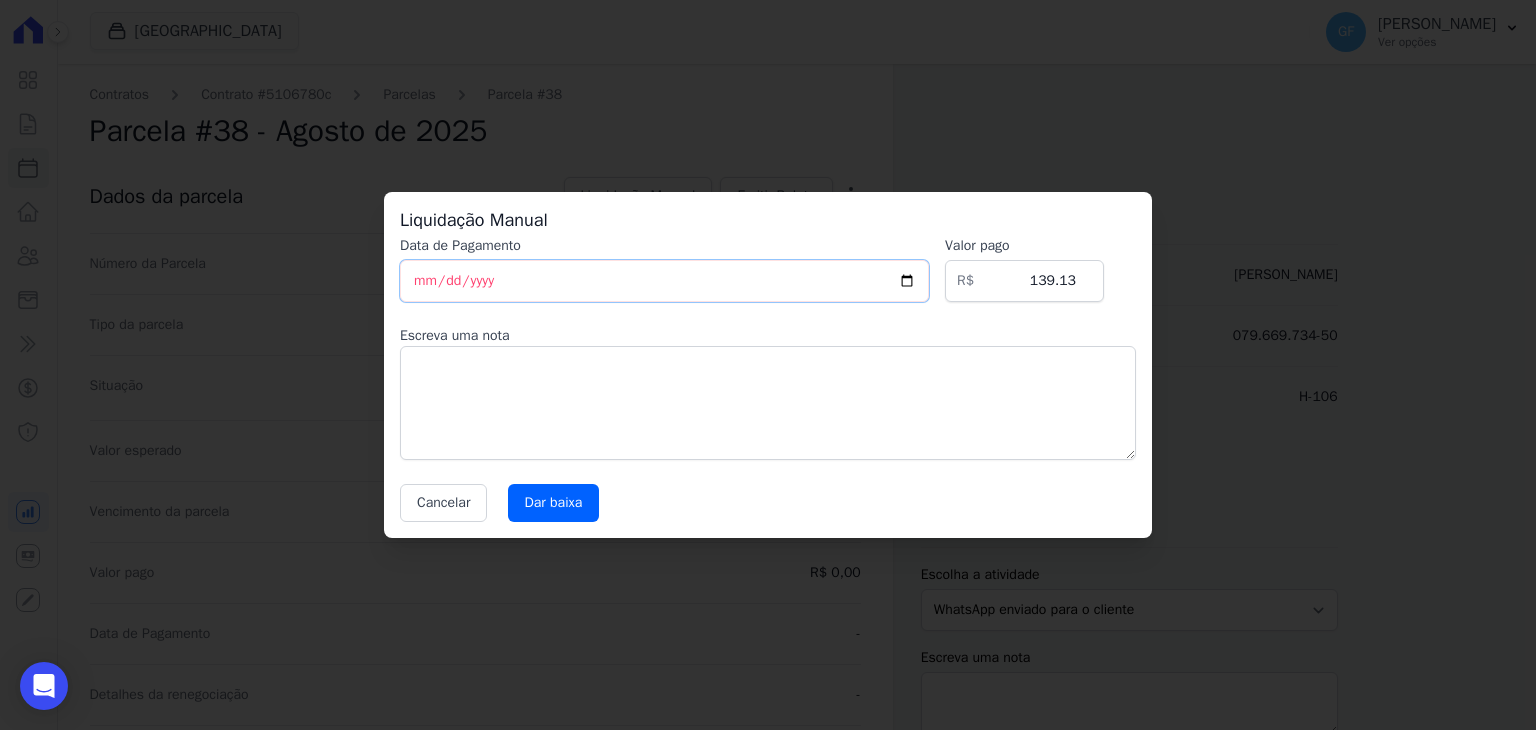 click on "[DATE]" at bounding box center [664, 281] 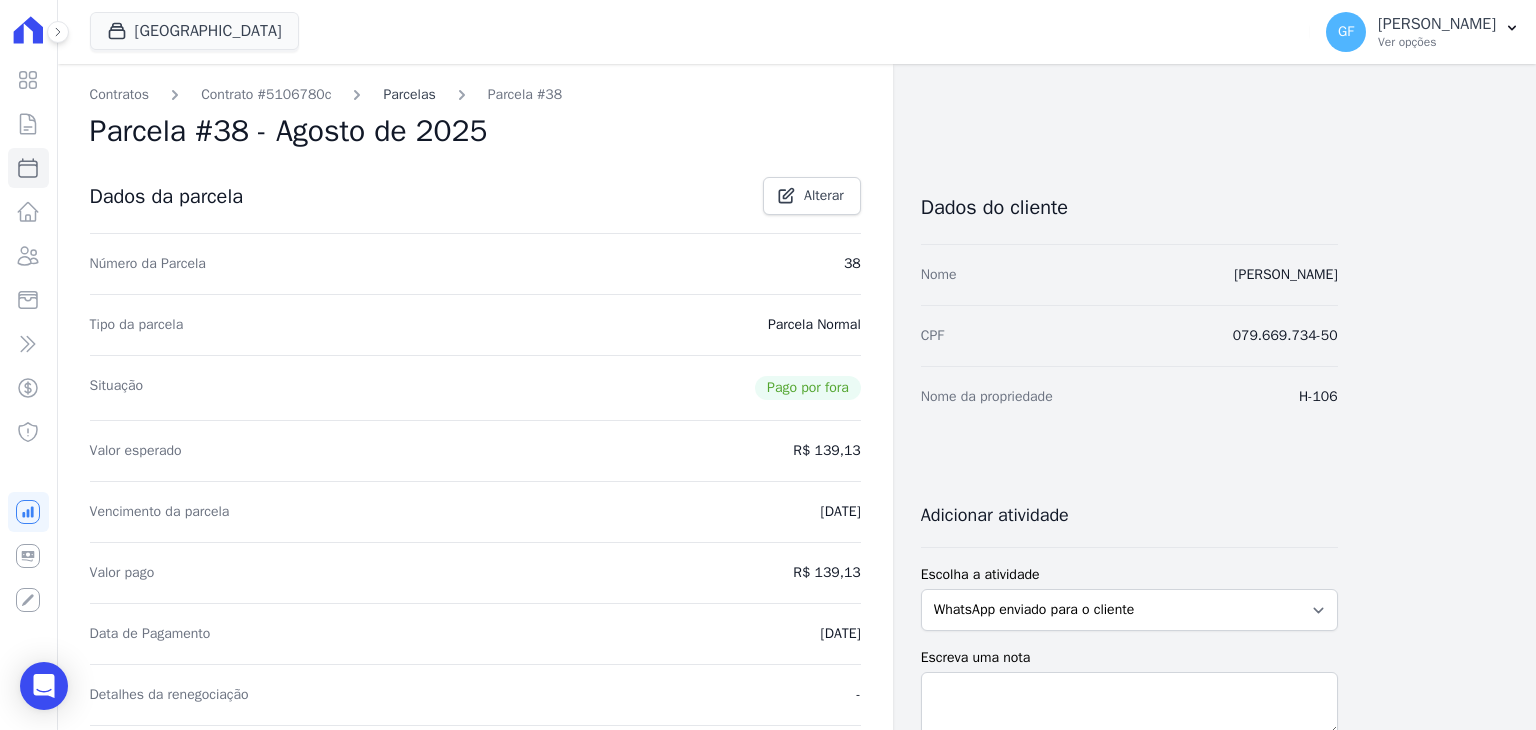click on "Parcelas" at bounding box center (409, 94) 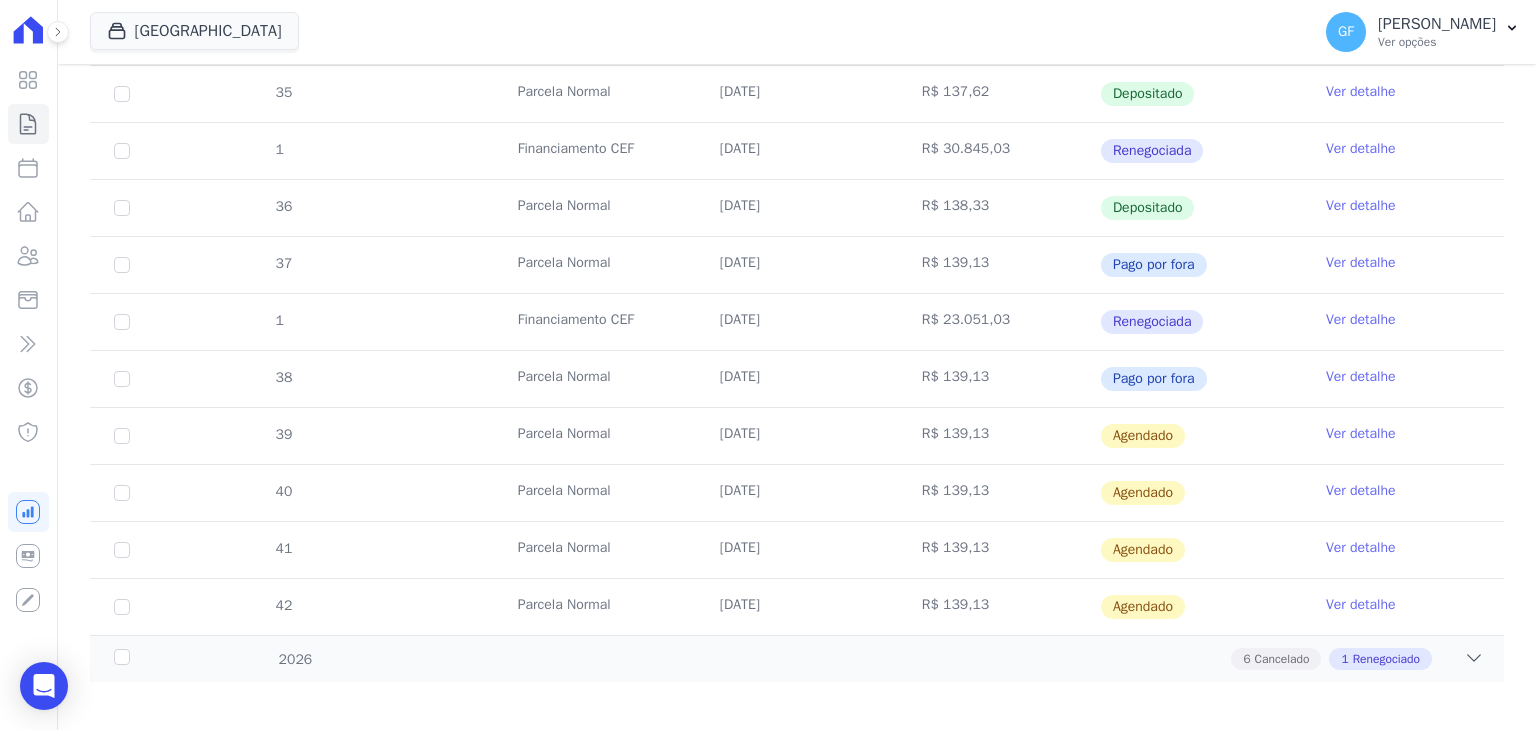scroll, scrollTop: 732, scrollLeft: 0, axis: vertical 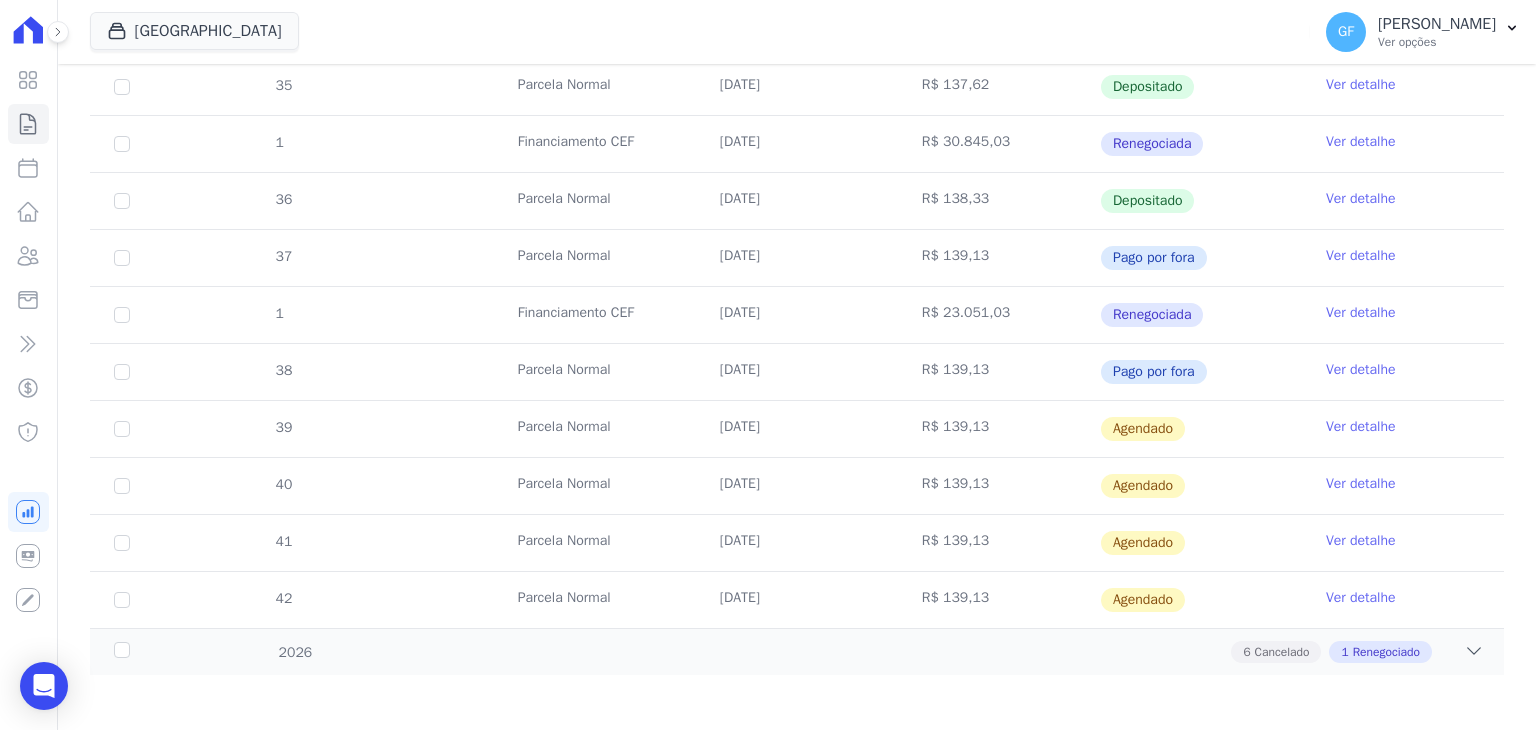 drag, startPoint x: 704, startPoint y: 414, endPoint x: 1256, endPoint y: 419, distance: 552.02264 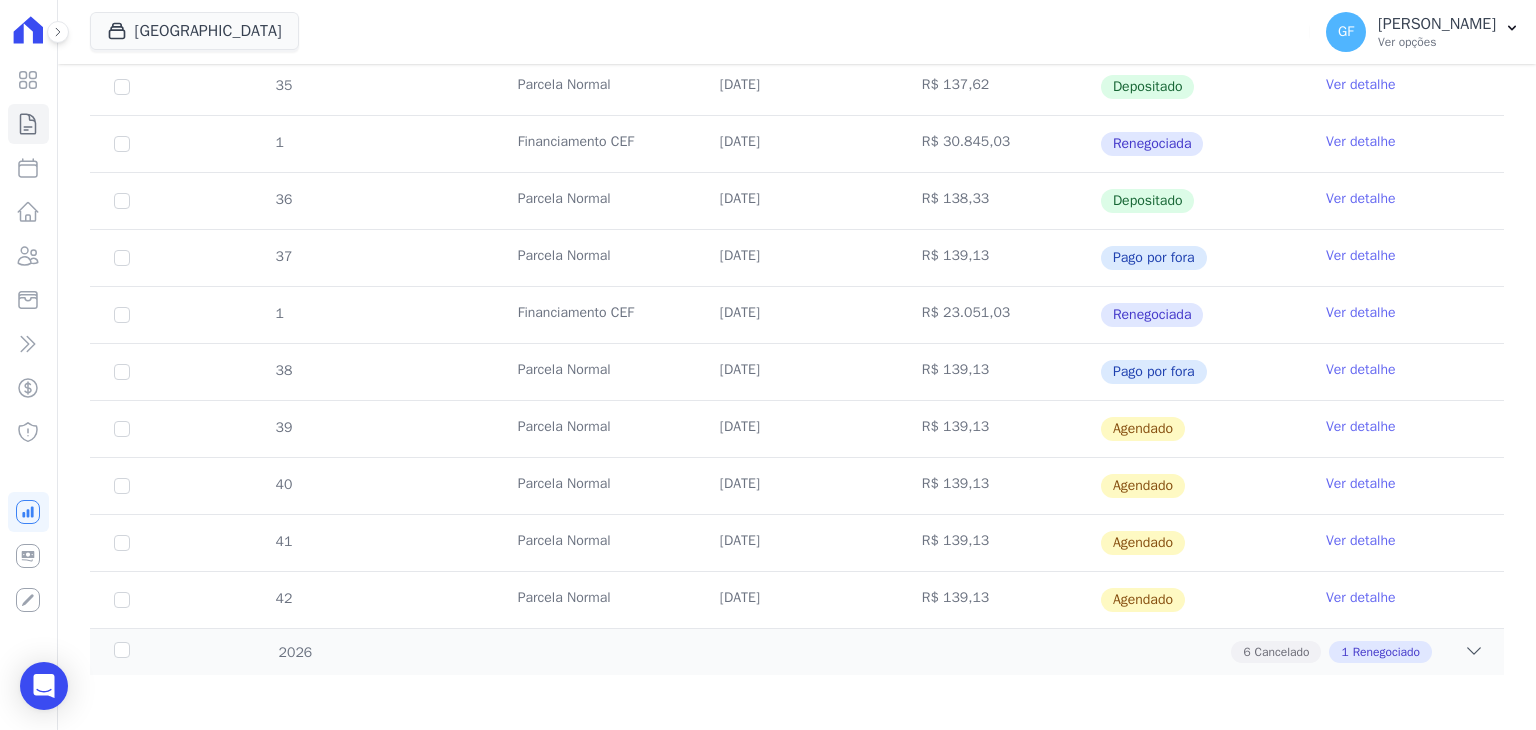 click on "Ver detalhe" at bounding box center [1361, 427] 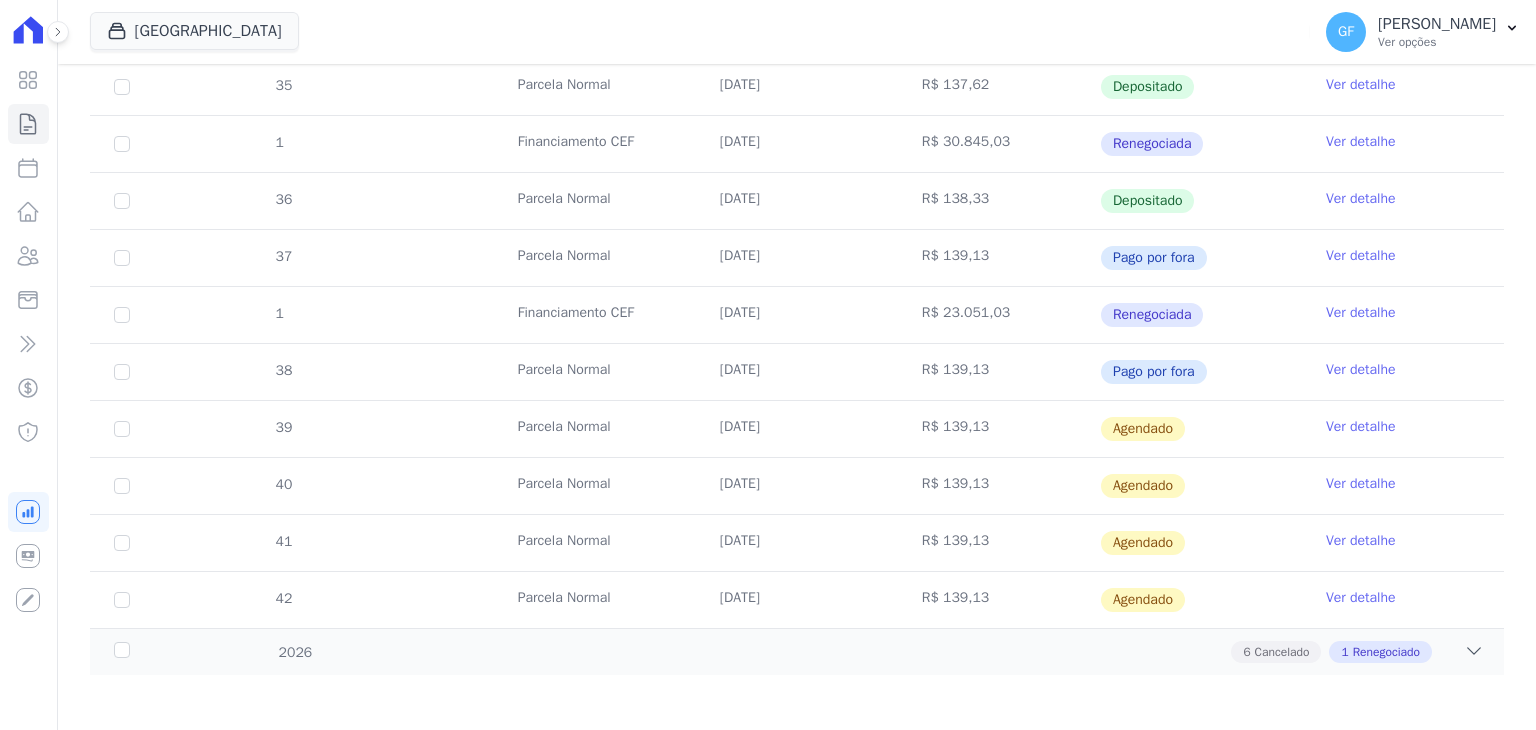 click on "Ver detalhe" at bounding box center [1361, 427] 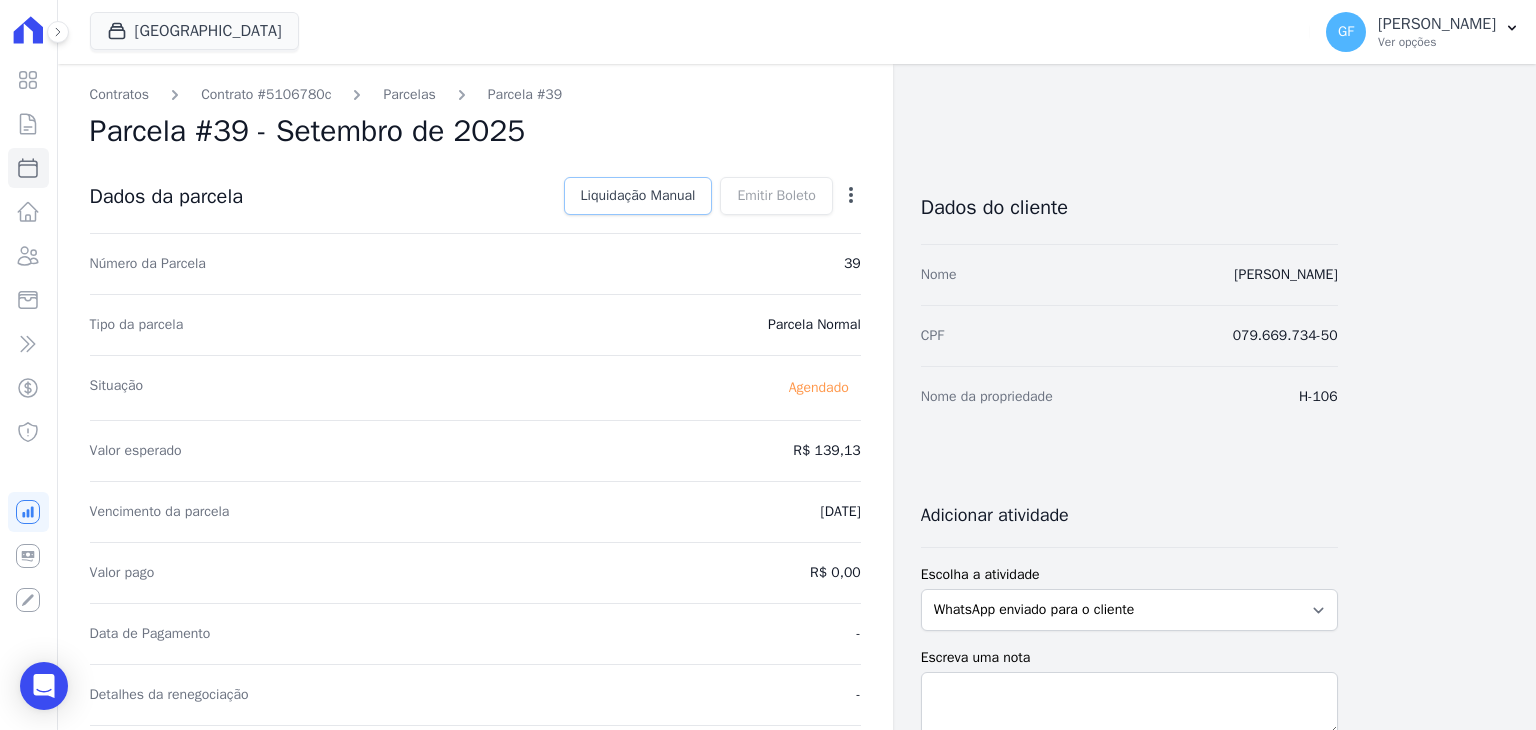 click on "Liquidação Manual" at bounding box center [638, 196] 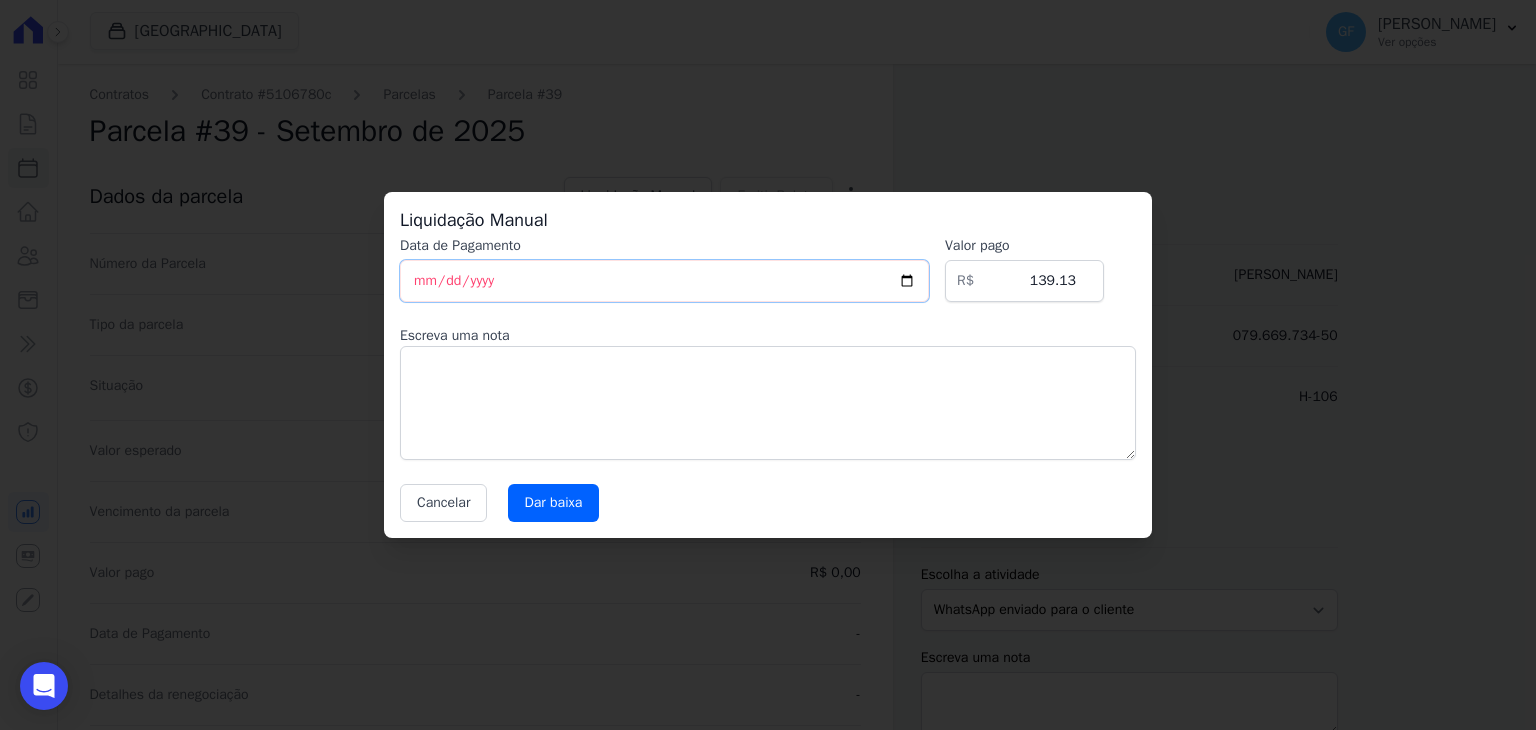 click on "[DATE]" at bounding box center [664, 281] 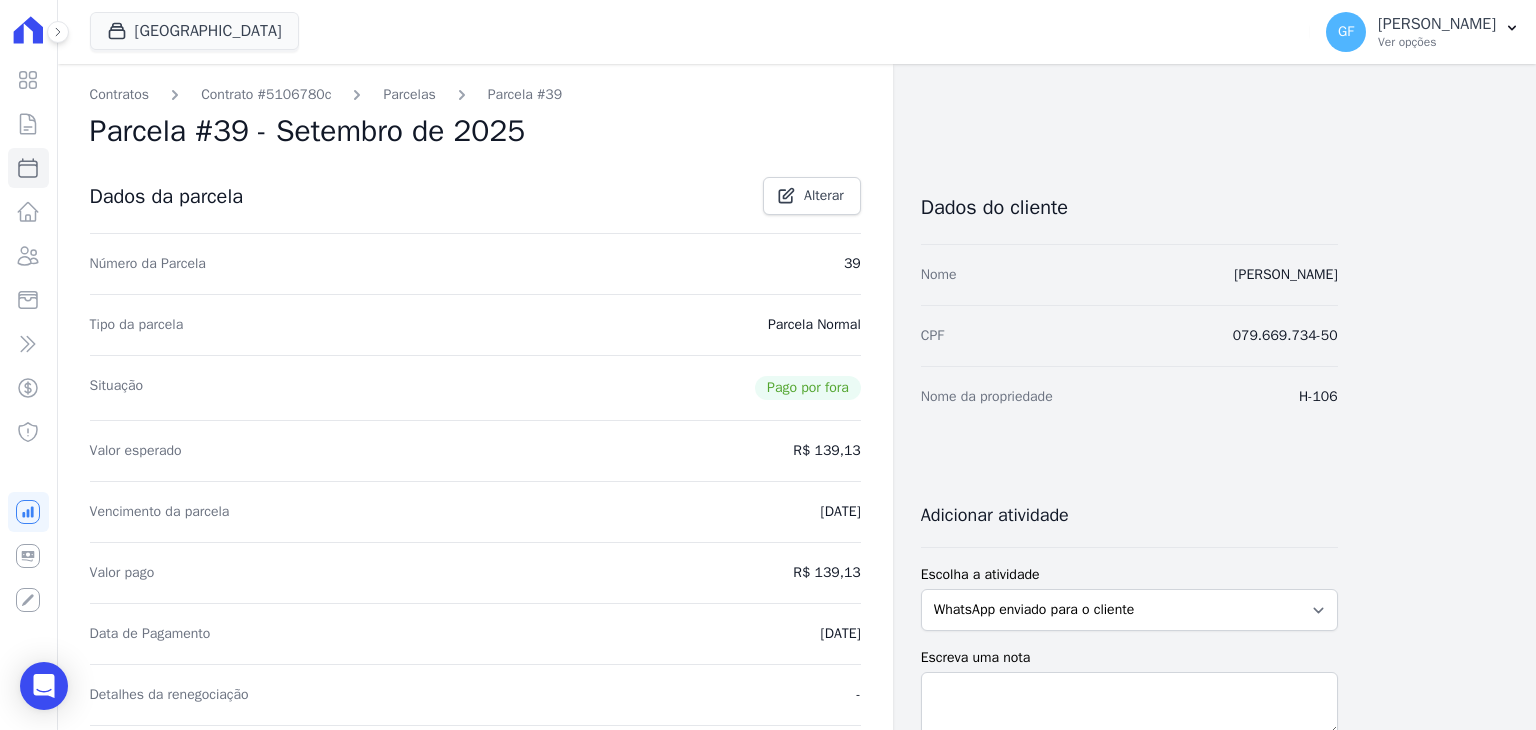 click on "Parcelas" at bounding box center [409, 94] 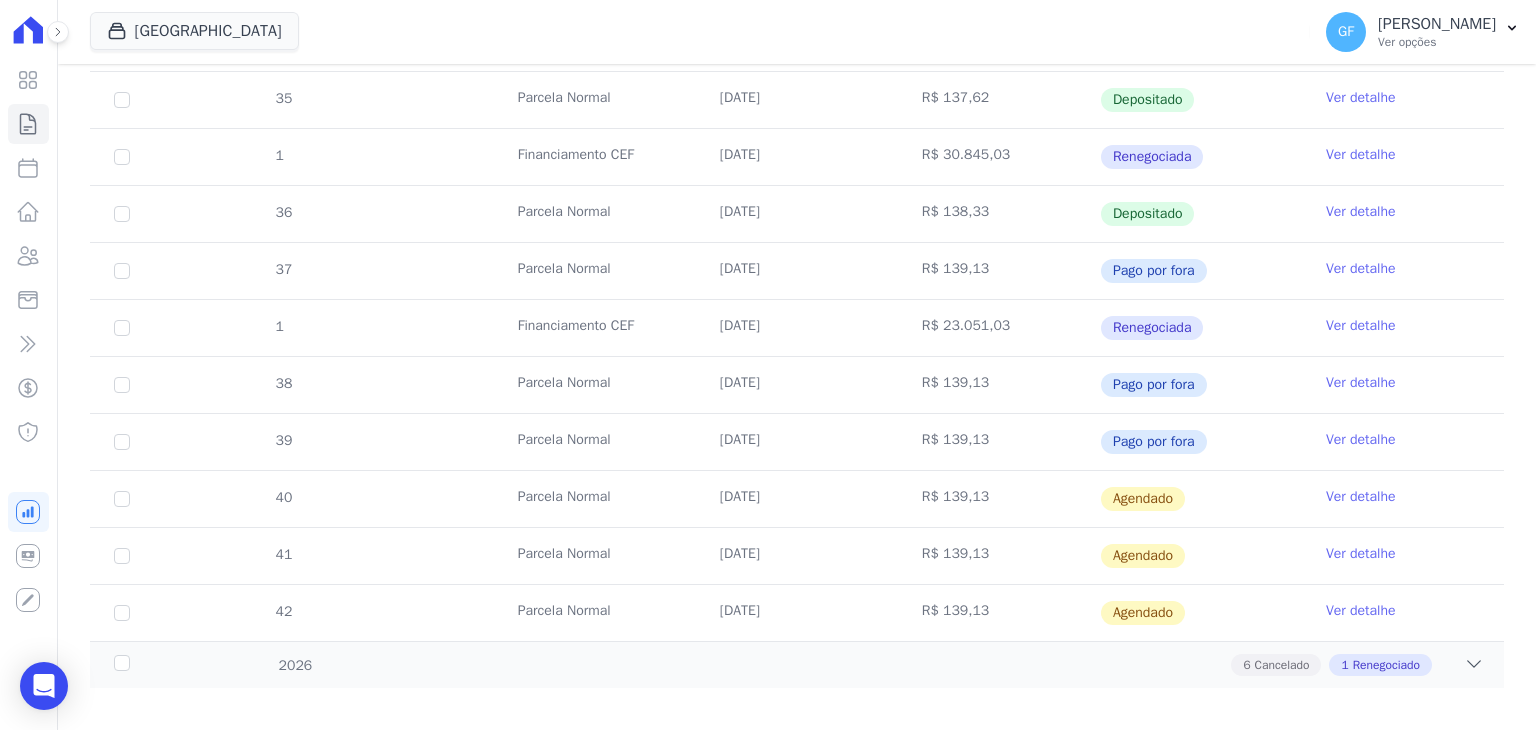 scroll, scrollTop: 732, scrollLeft: 0, axis: vertical 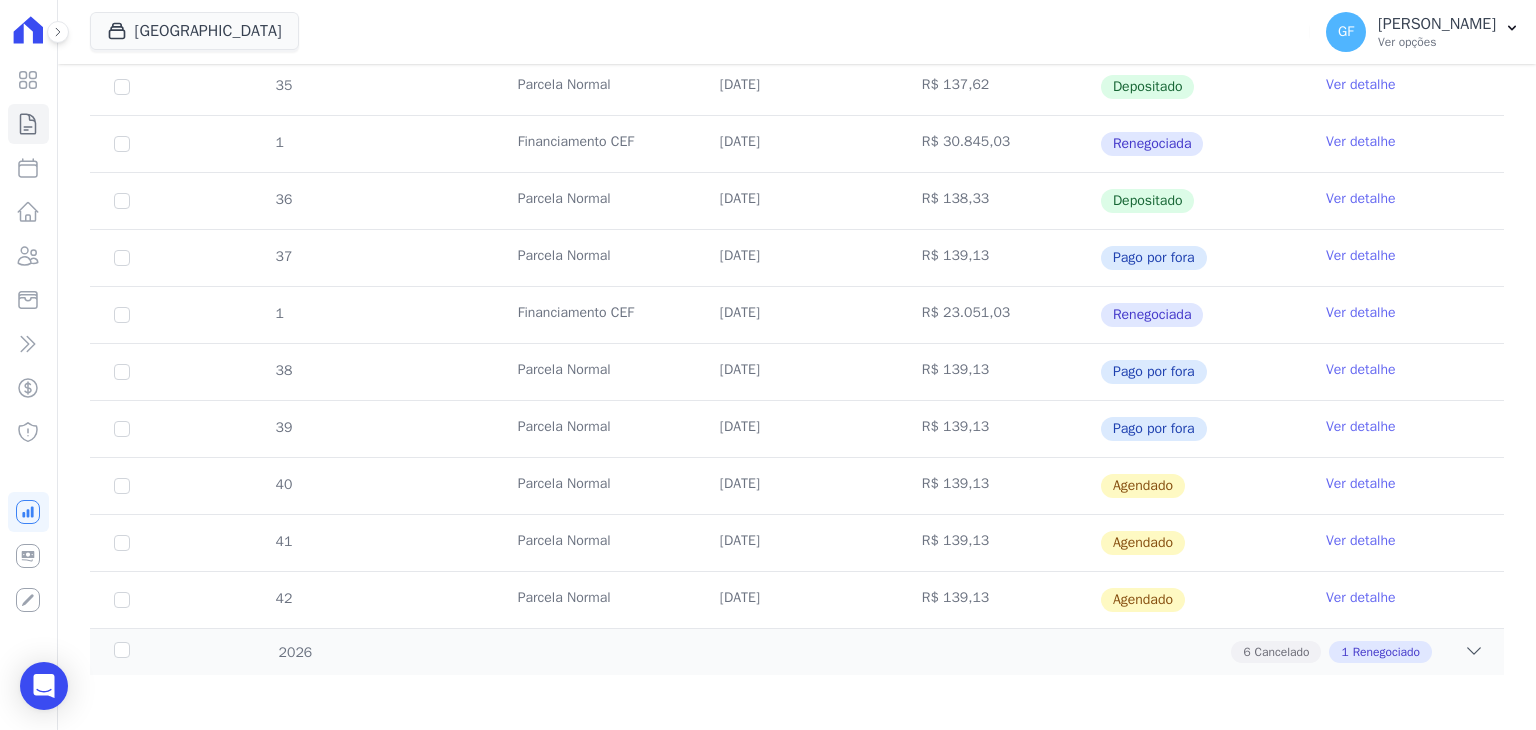 click on "Ver detalhe" at bounding box center [1361, 484] 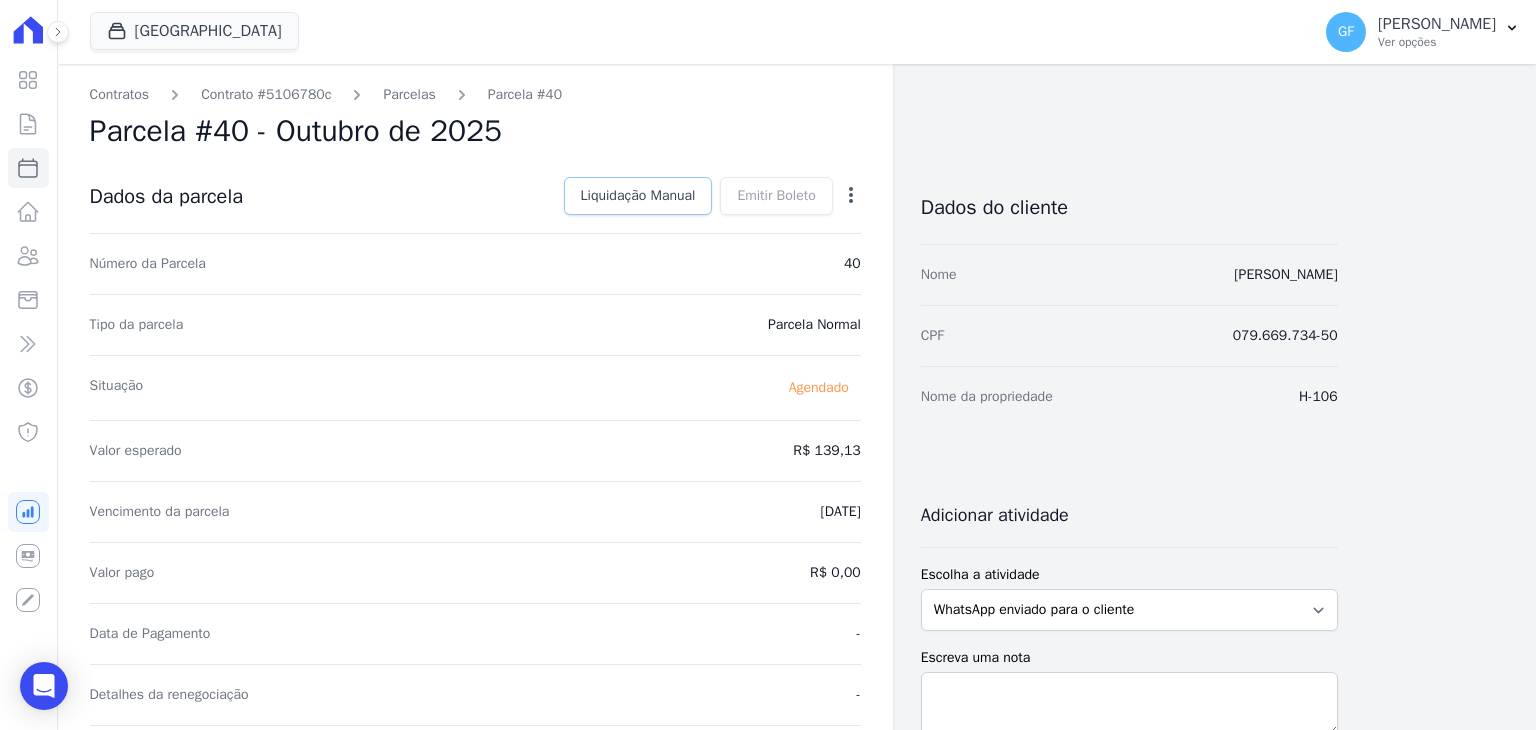 click on "Liquidação Manual" at bounding box center (638, 196) 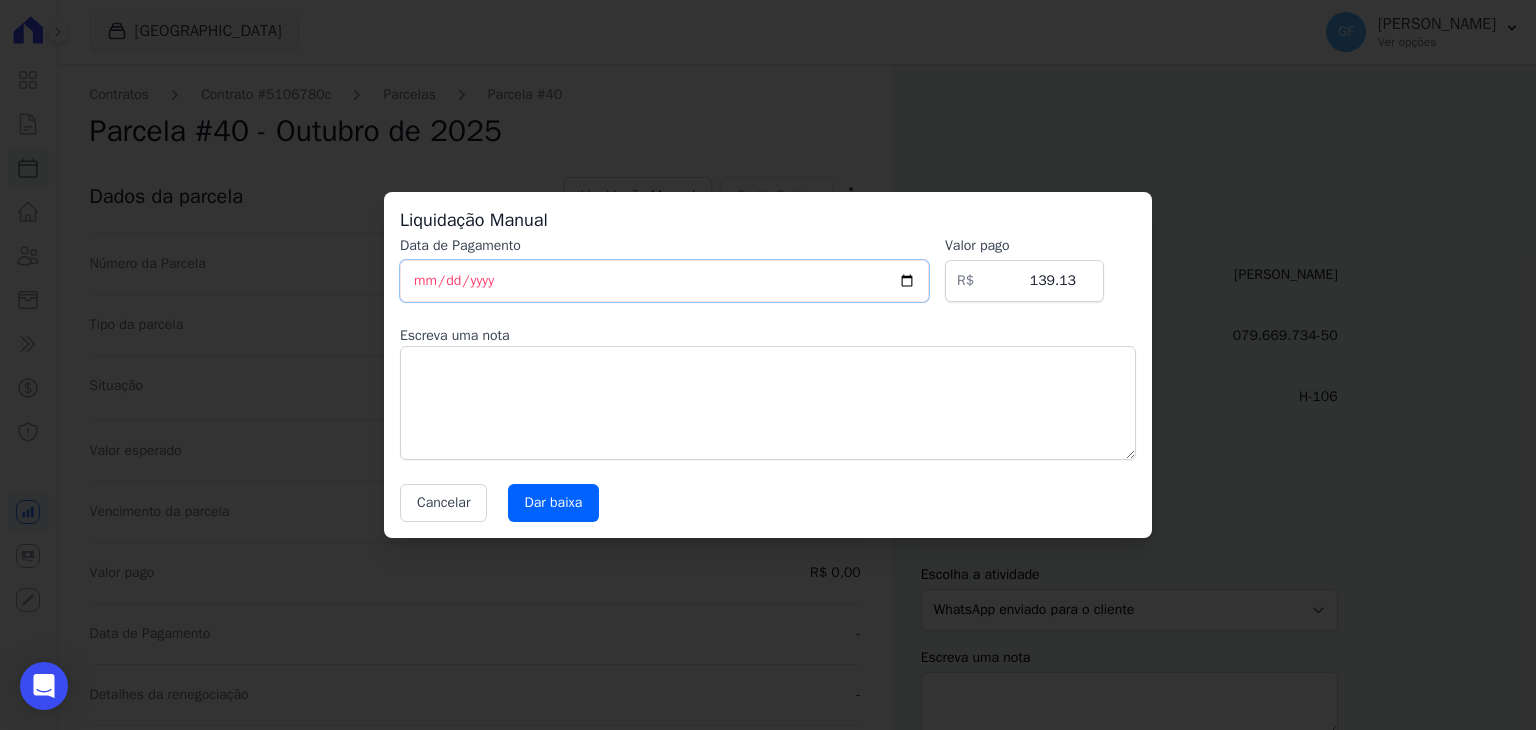 click on "[DATE]" at bounding box center (664, 281) 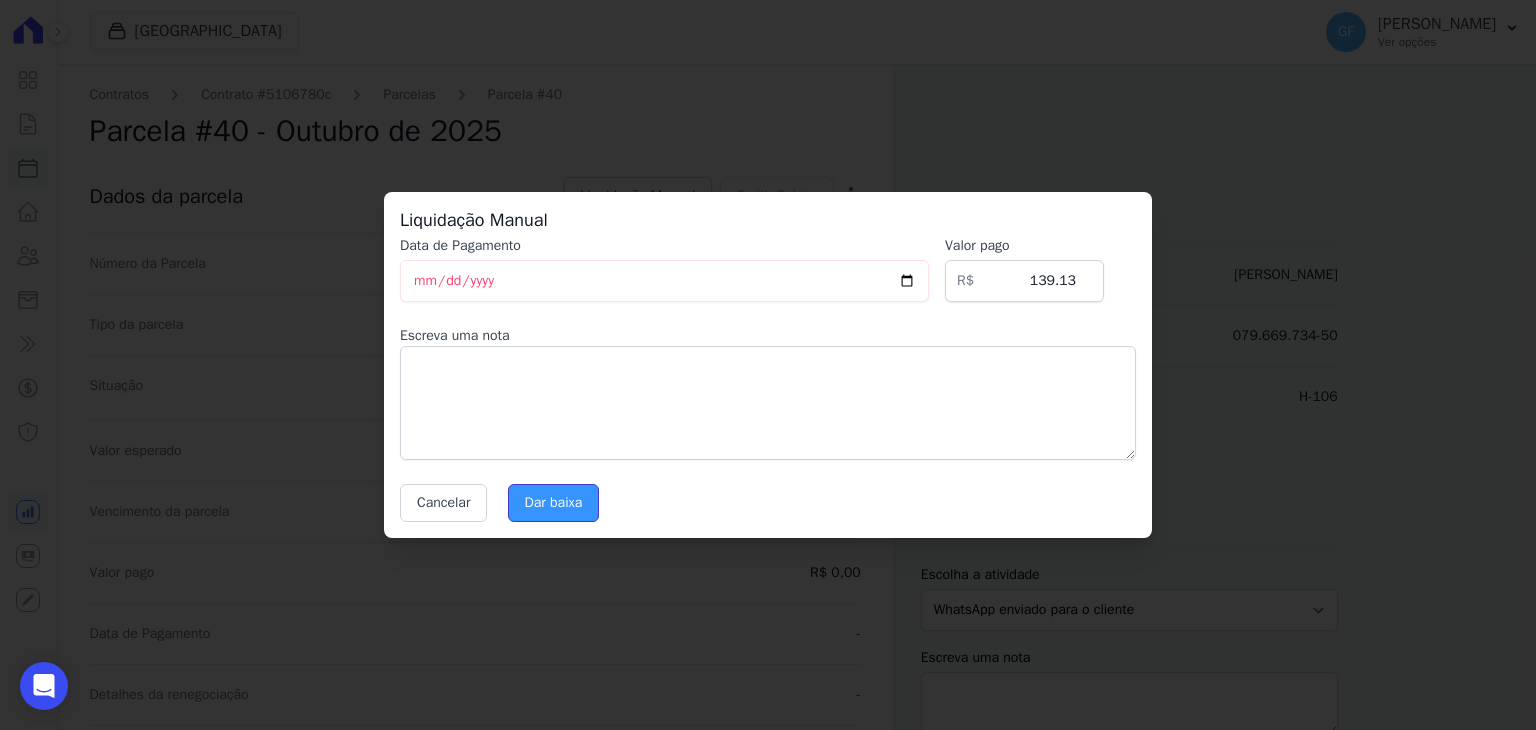 click on "Dar baixa" at bounding box center [554, 503] 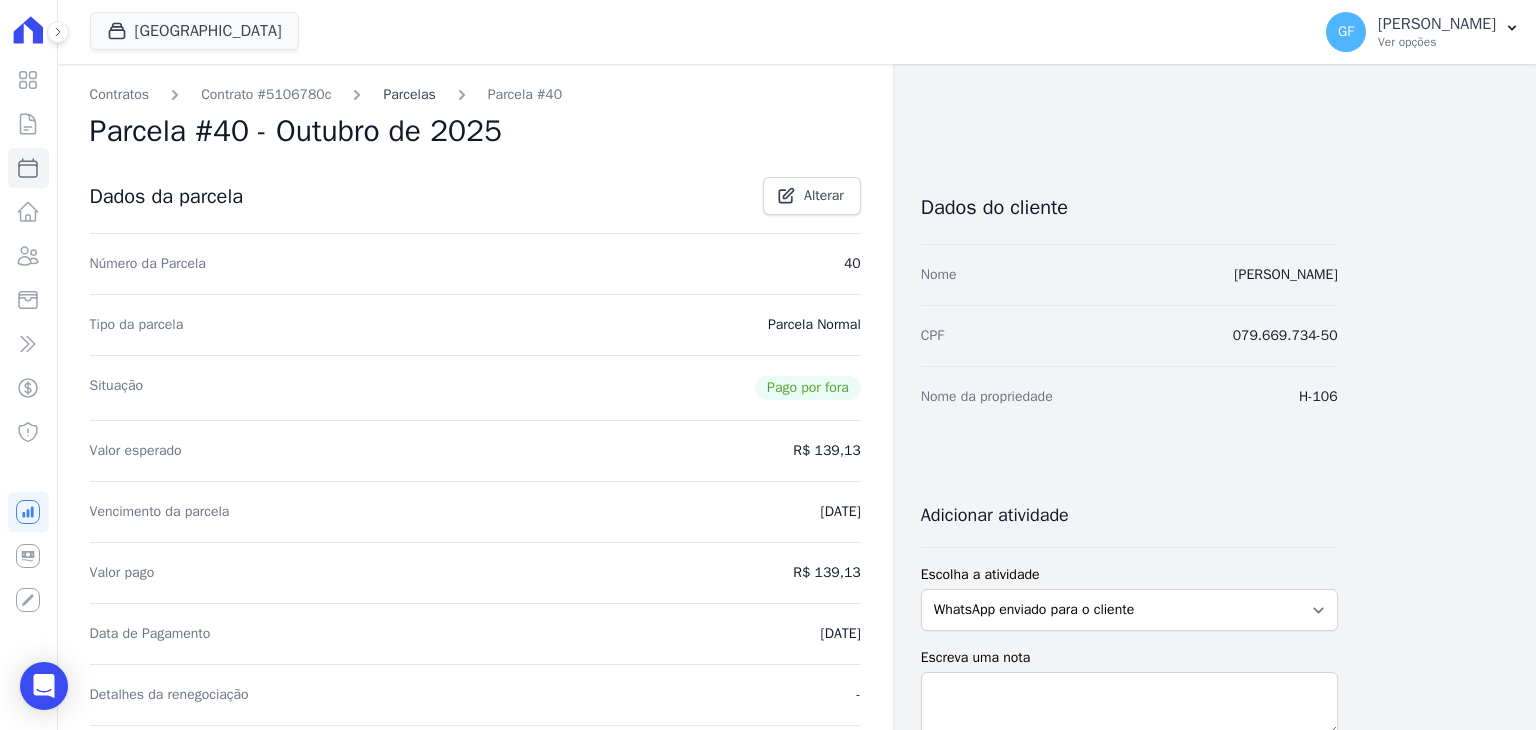 click on "Parcelas" at bounding box center (409, 94) 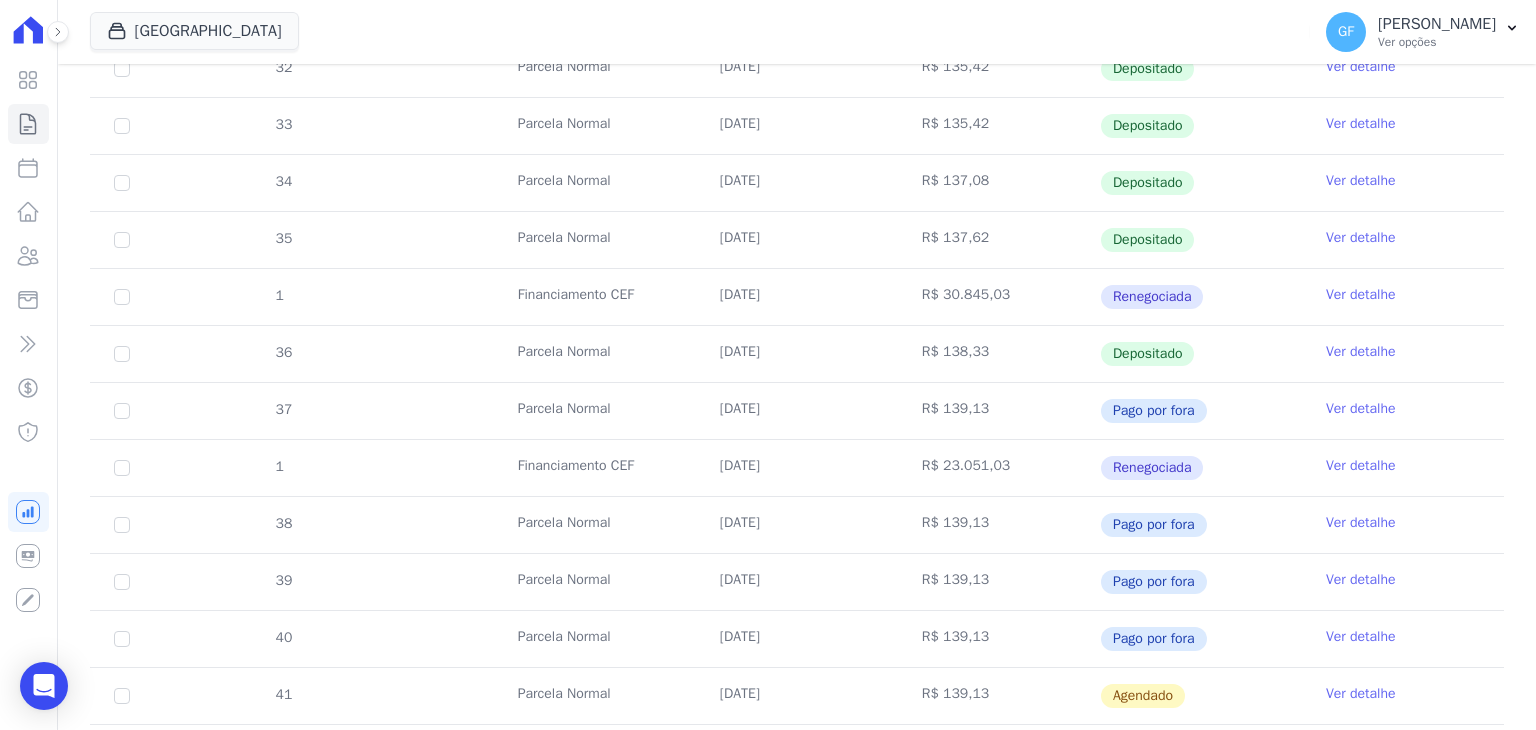scroll, scrollTop: 732, scrollLeft: 0, axis: vertical 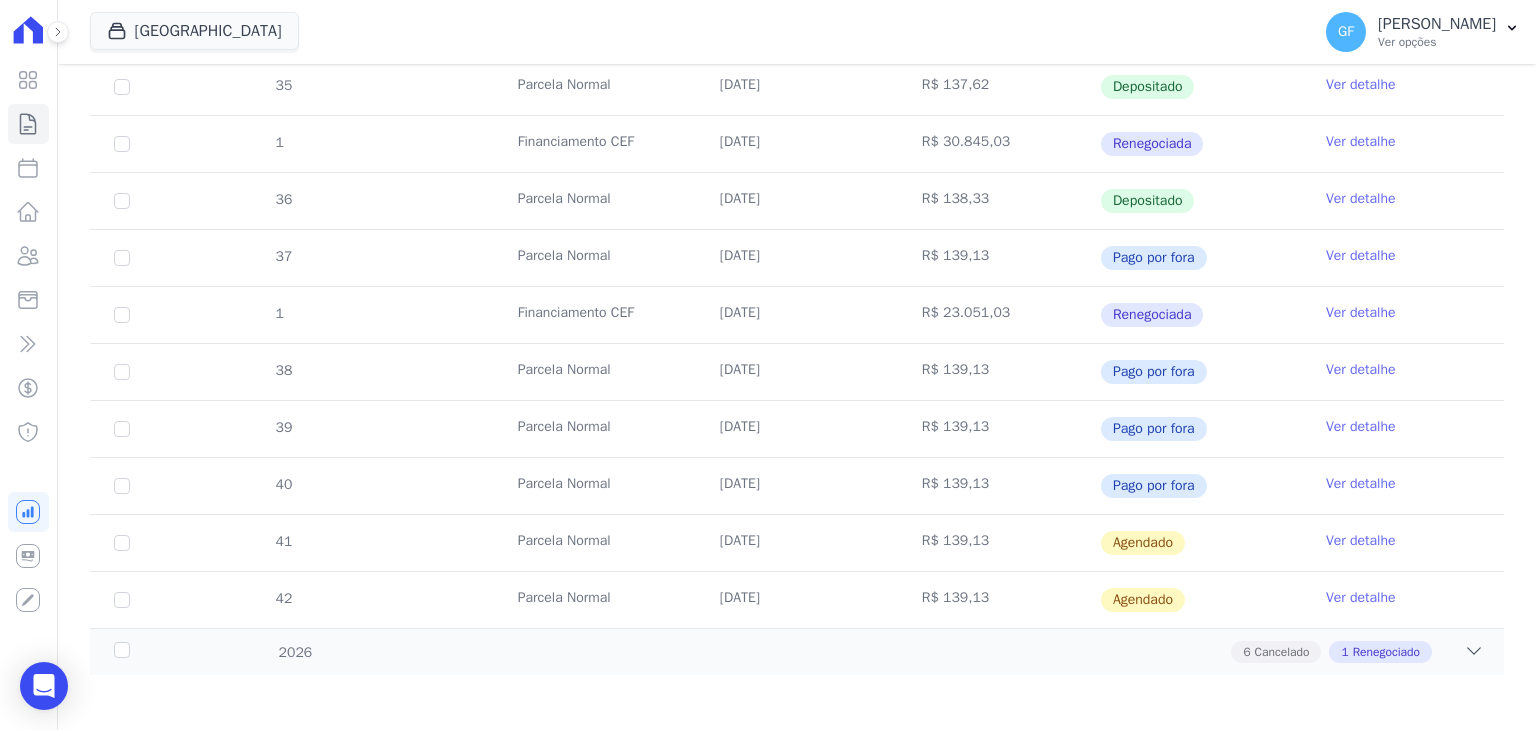 click on "Ver detalhe" at bounding box center [1361, 541] 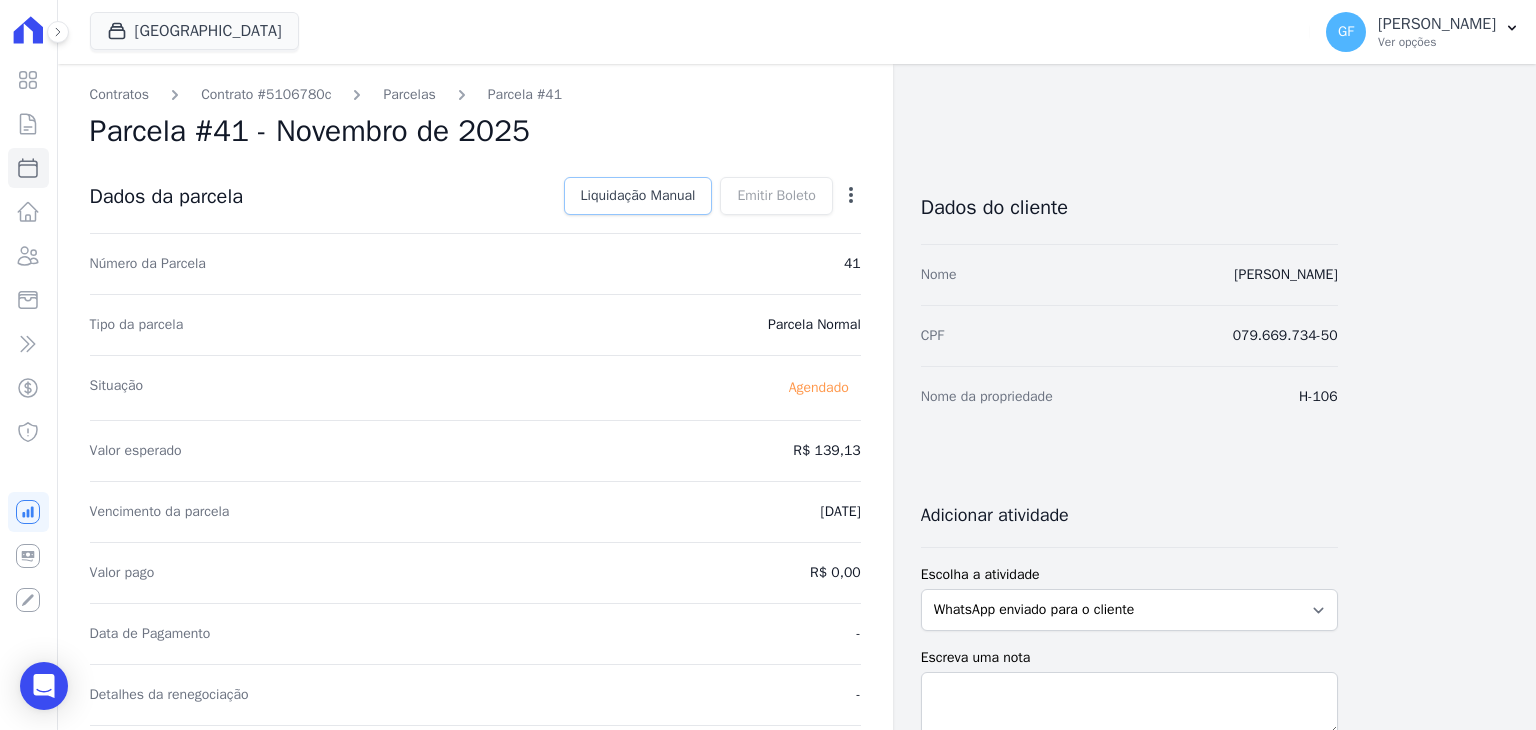 click on "Liquidação Manual" at bounding box center [638, 196] 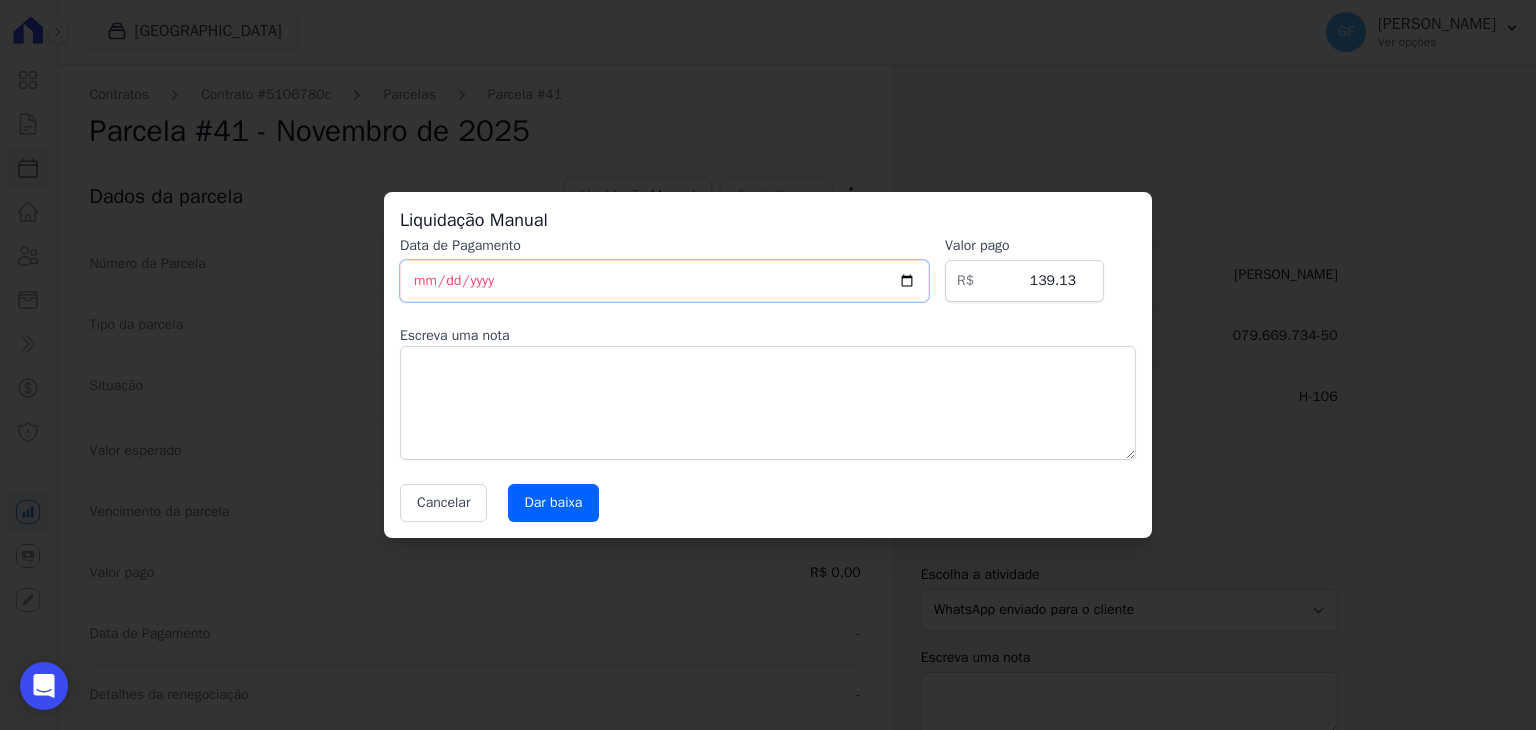 click on "[DATE]" at bounding box center (664, 281) 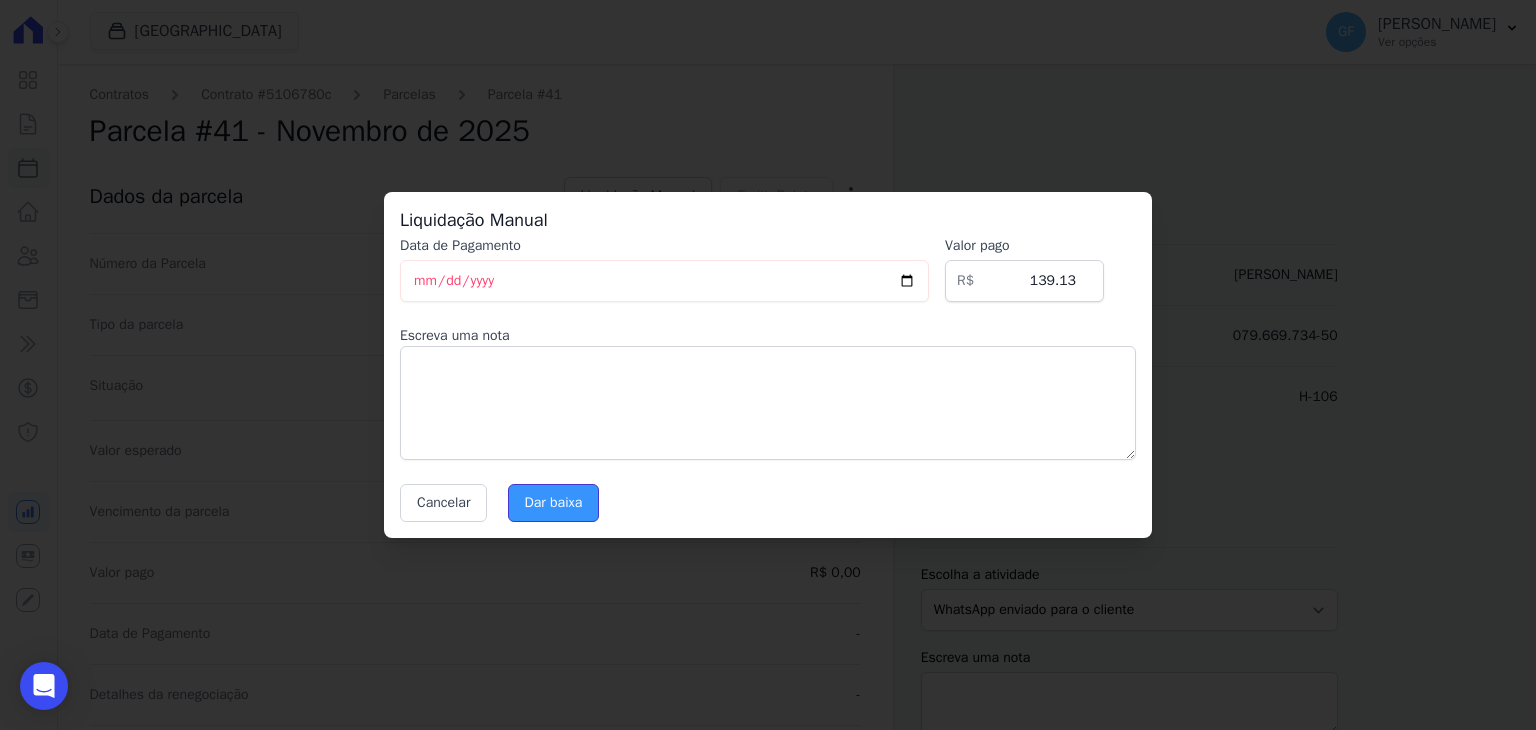 click on "Dar baixa" at bounding box center [554, 503] 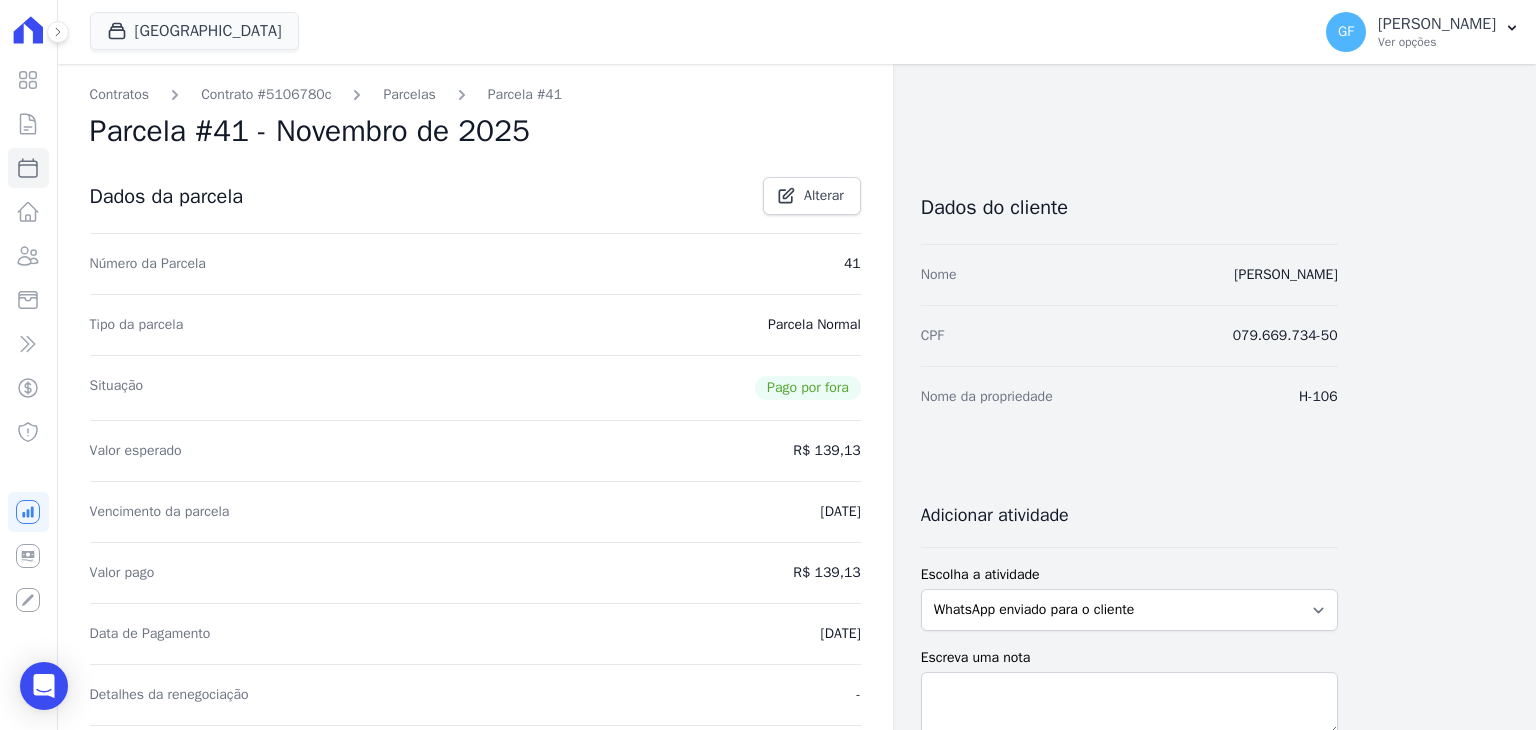 click on "Parcelas" at bounding box center (409, 94) 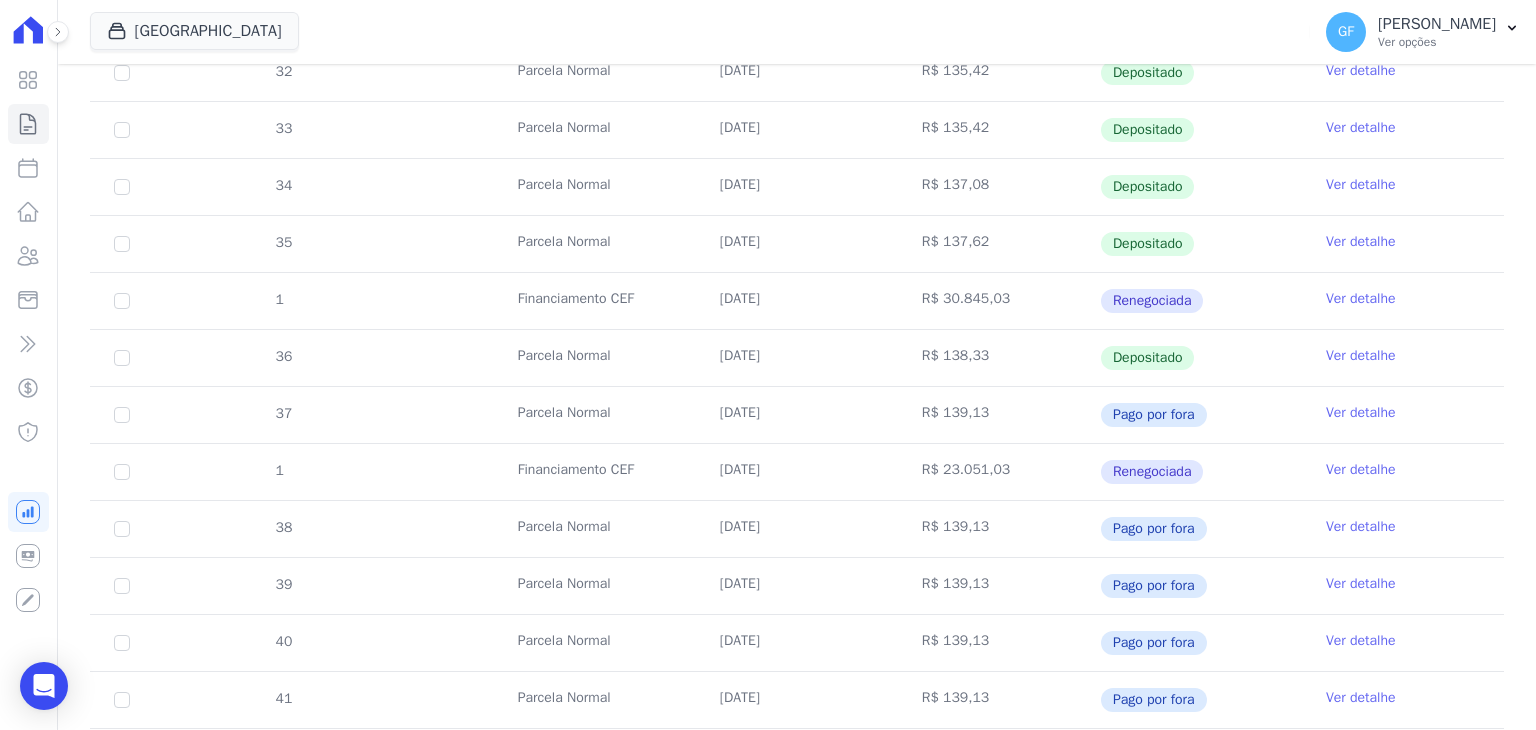 scroll, scrollTop: 732, scrollLeft: 0, axis: vertical 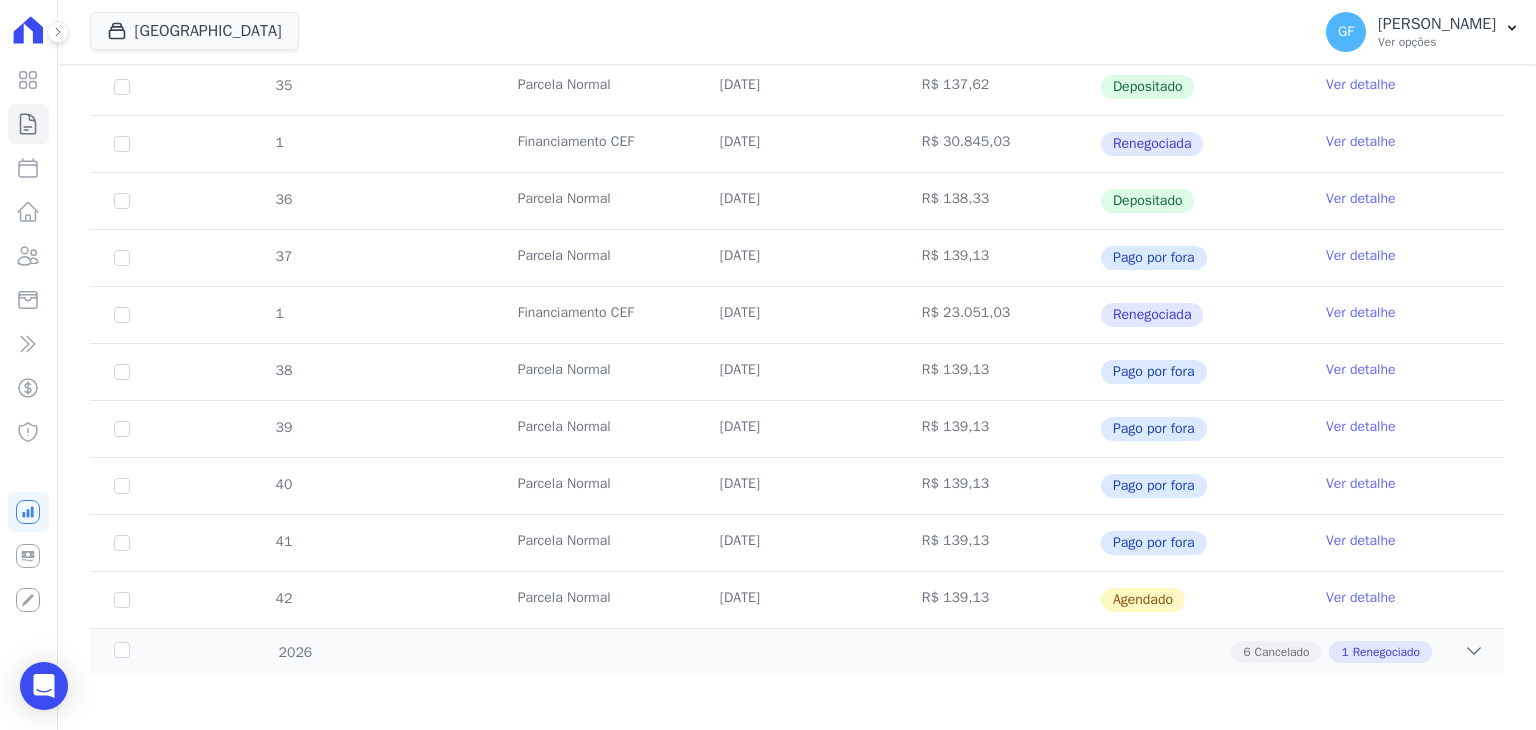 click on "Ver detalhe" at bounding box center [1361, 598] 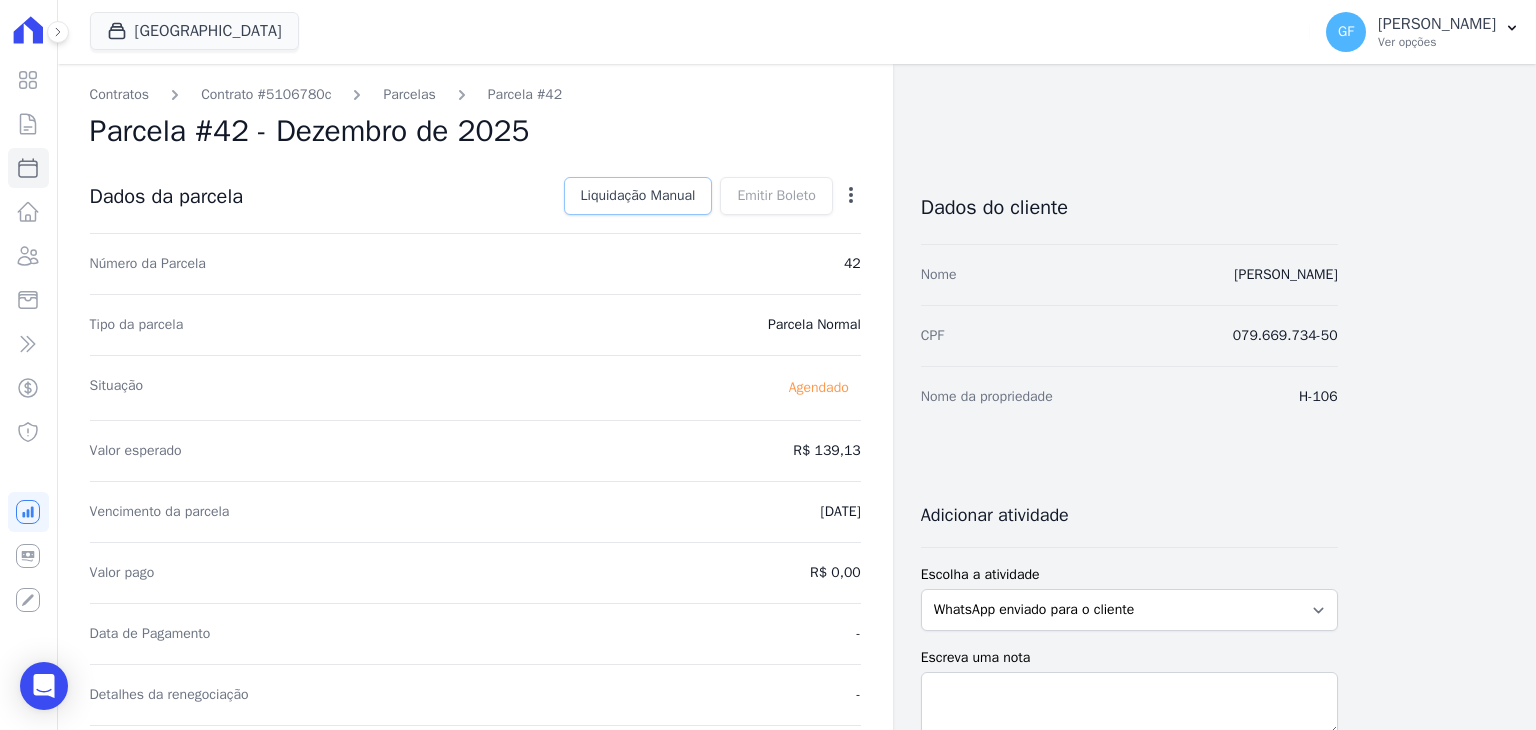 click on "Liquidação Manual" at bounding box center (638, 196) 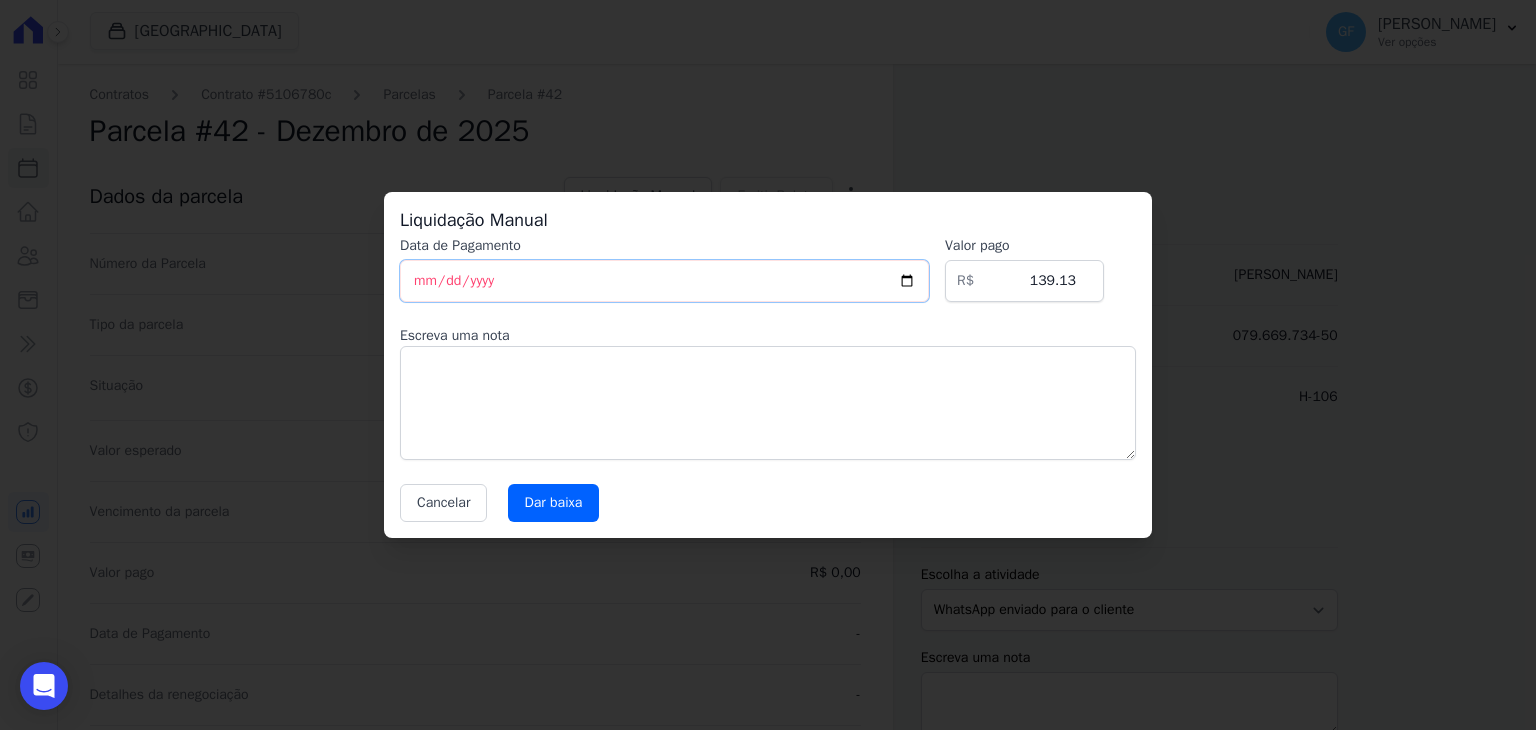 click on "[DATE]" at bounding box center [664, 281] 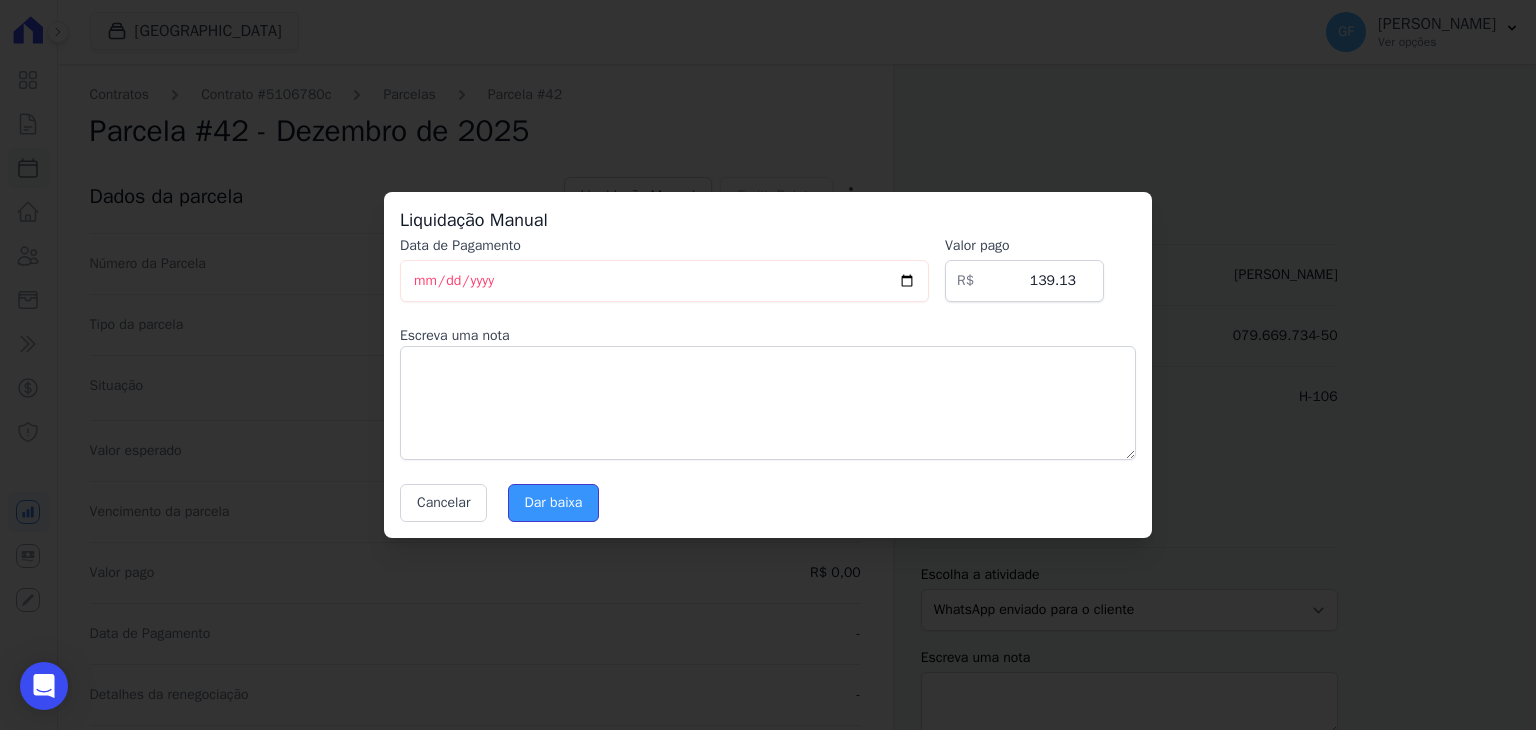 click on "Dar baixa" at bounding box center (554, 503) 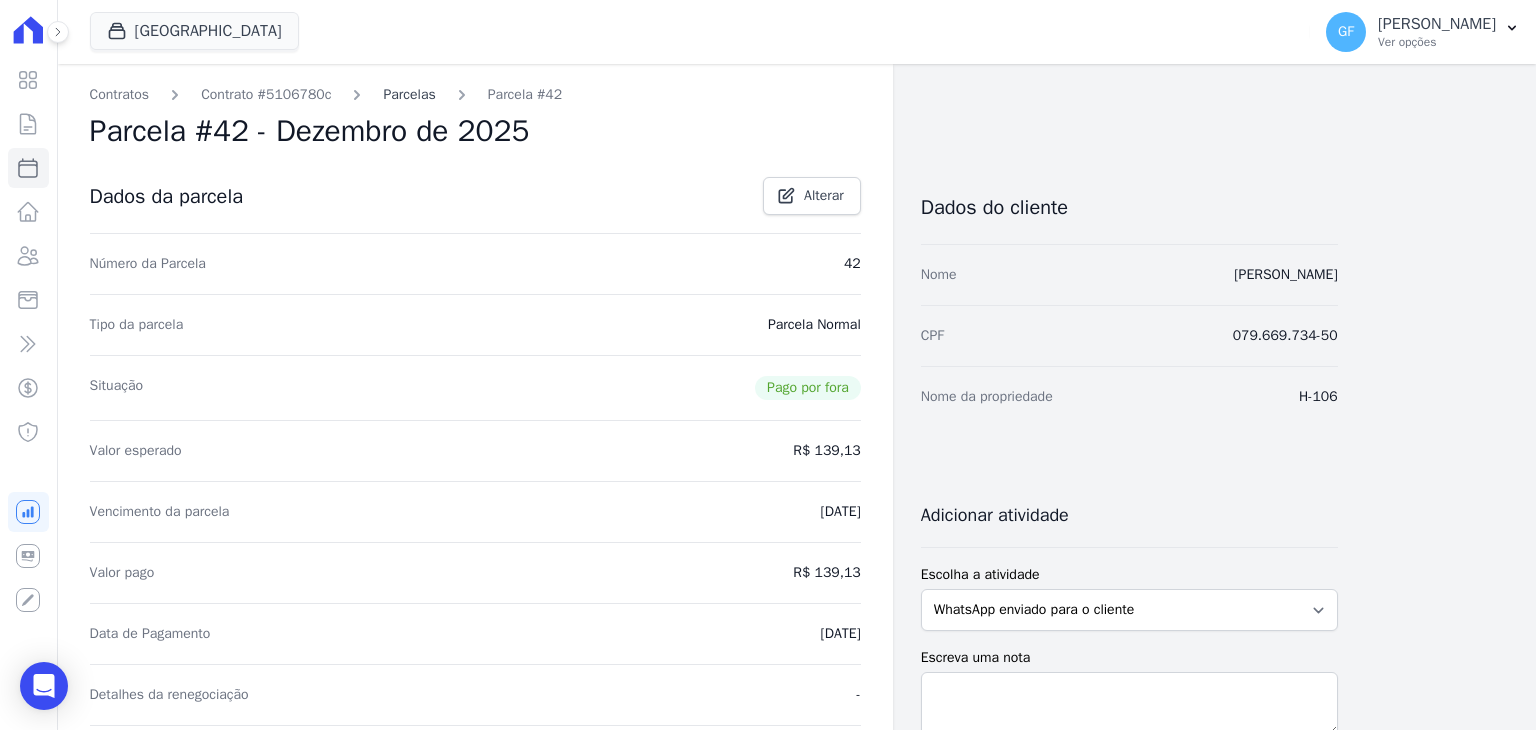 click on "Parcelas" at bounding box center (409, 94) 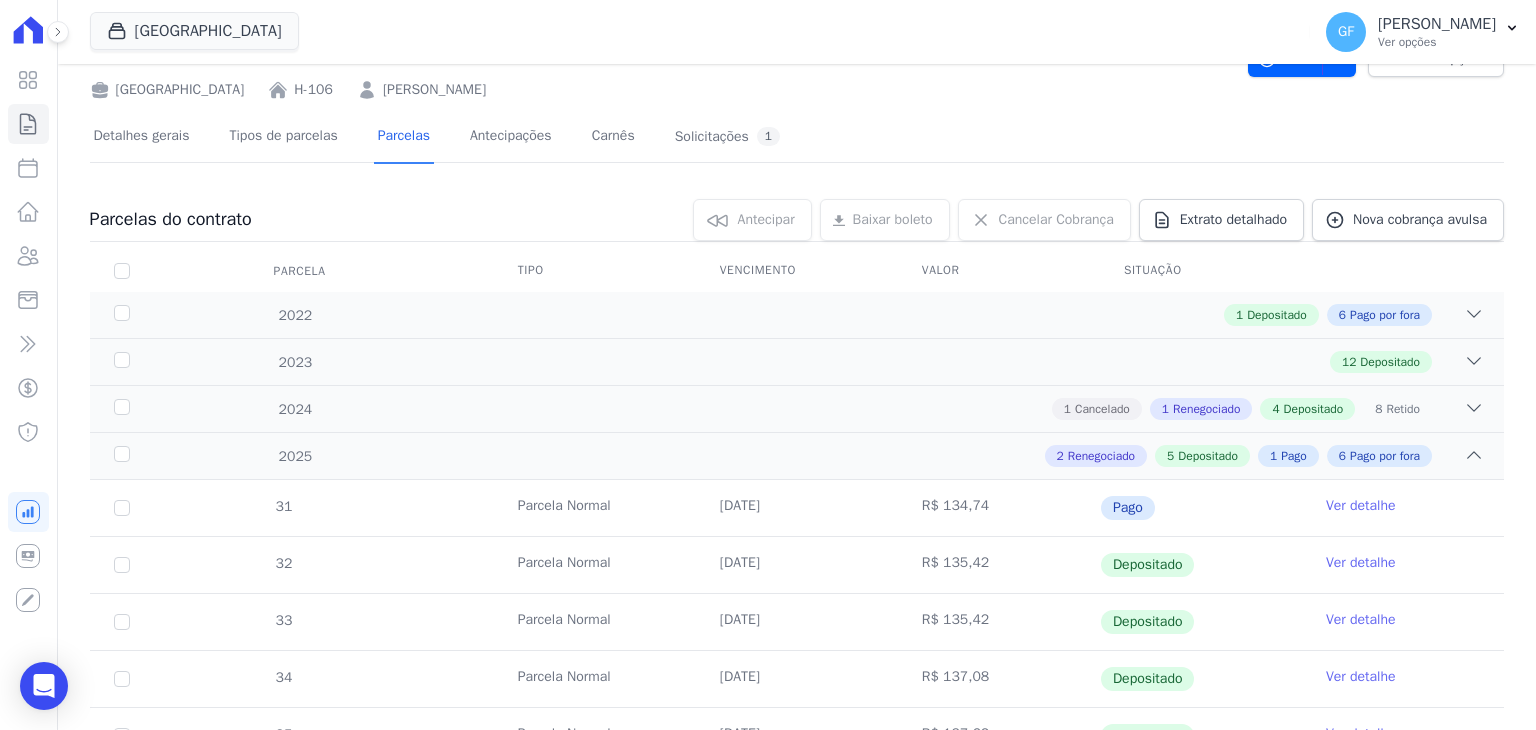 scroll, scrollTop: 0, scrollLeft: 0, axis: both 